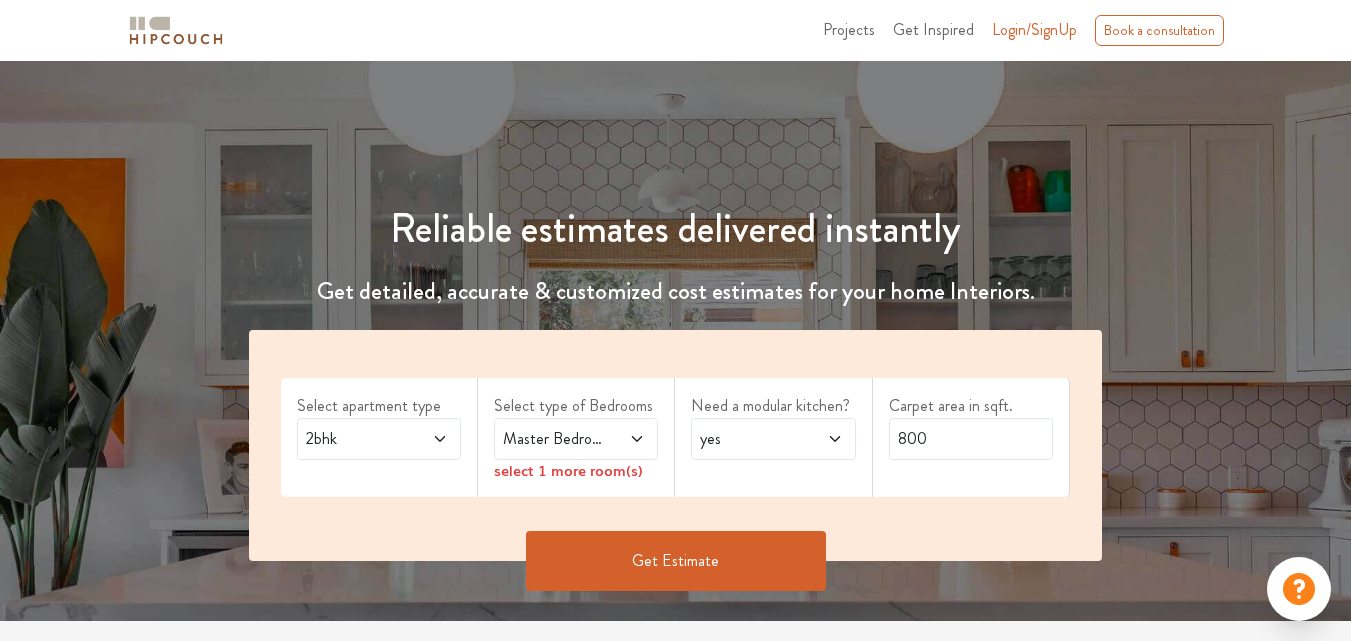 scroll, scrollTop: 97, scrollLeft: 0, axis: vertical 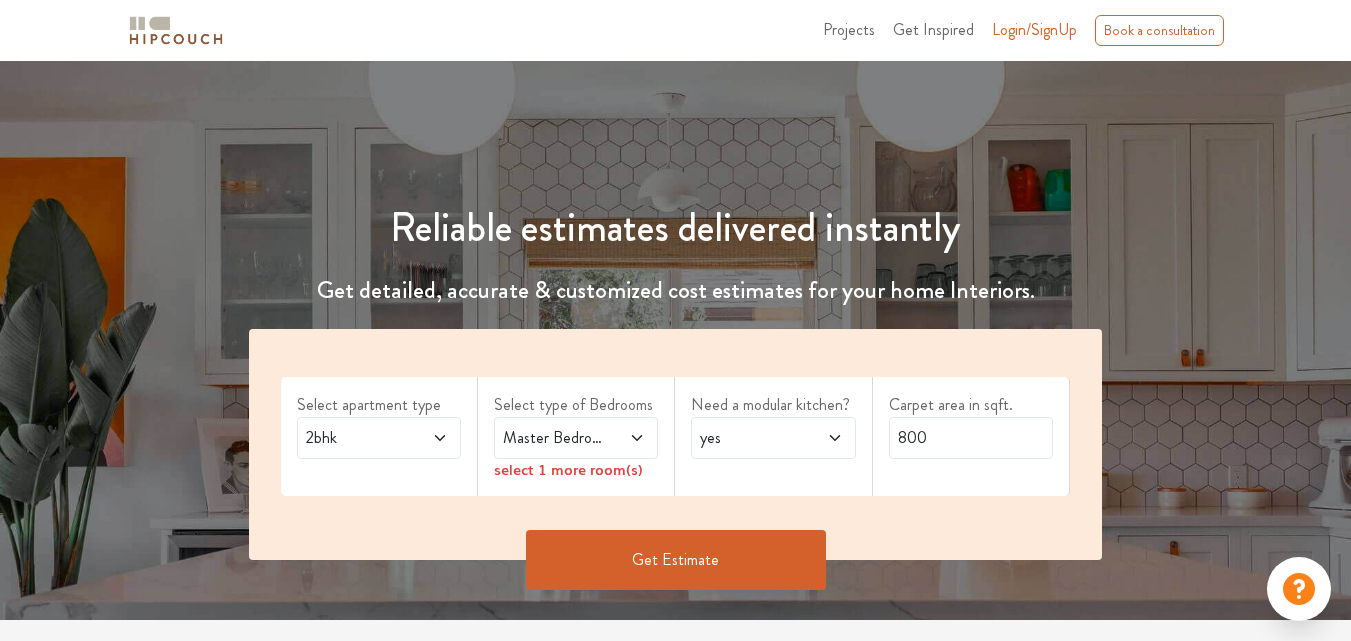 click on "Master Bedroom" at bounding box center (554, 438) 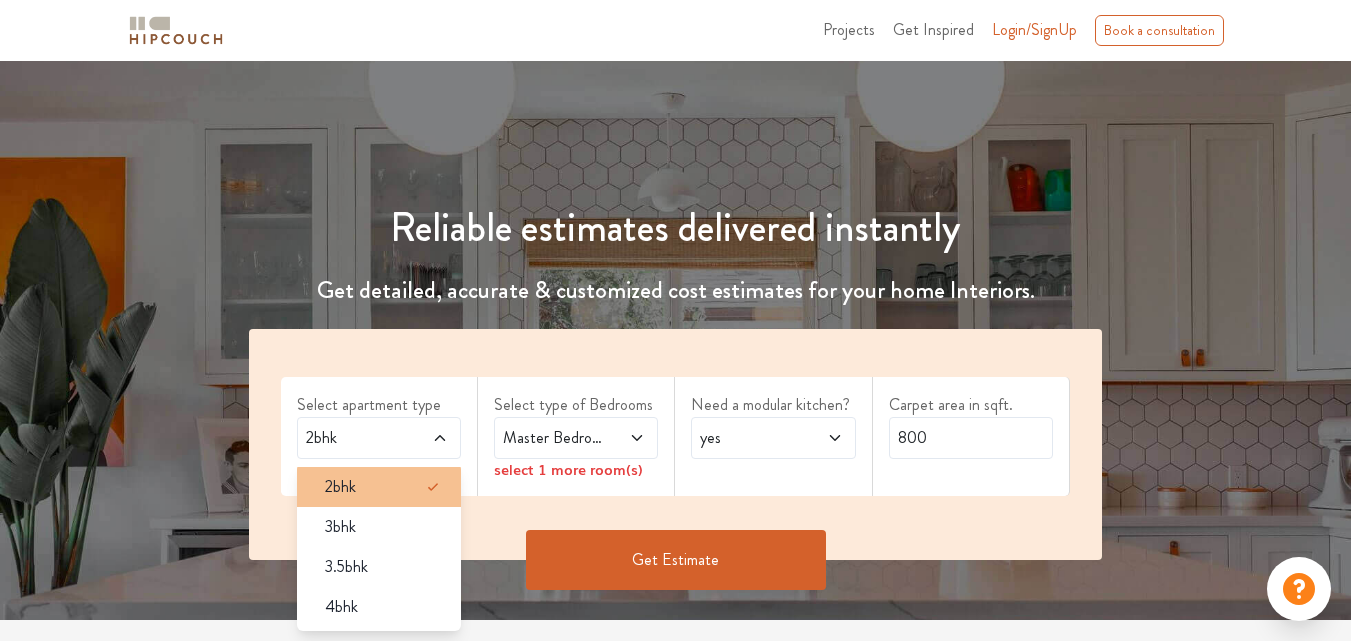 click on "2bhk" at bounding box center [385, 487] 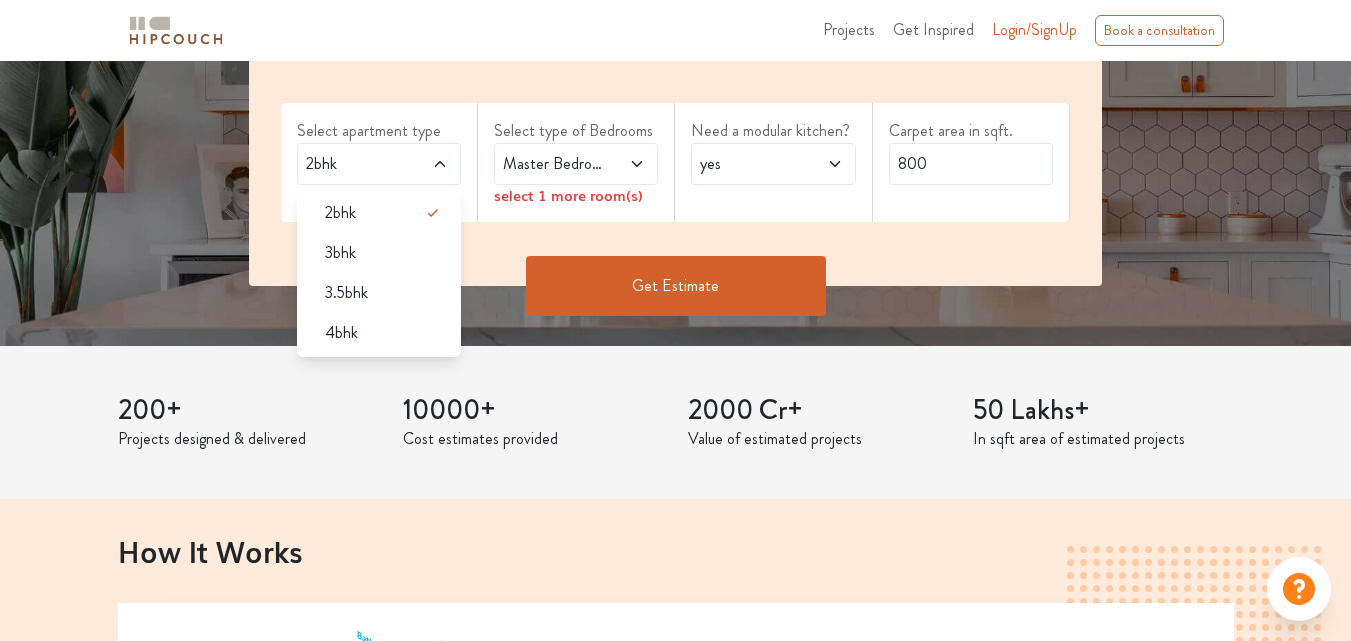 scroll, scrollTop: 303, scrollLeft: 0, axis: vertical 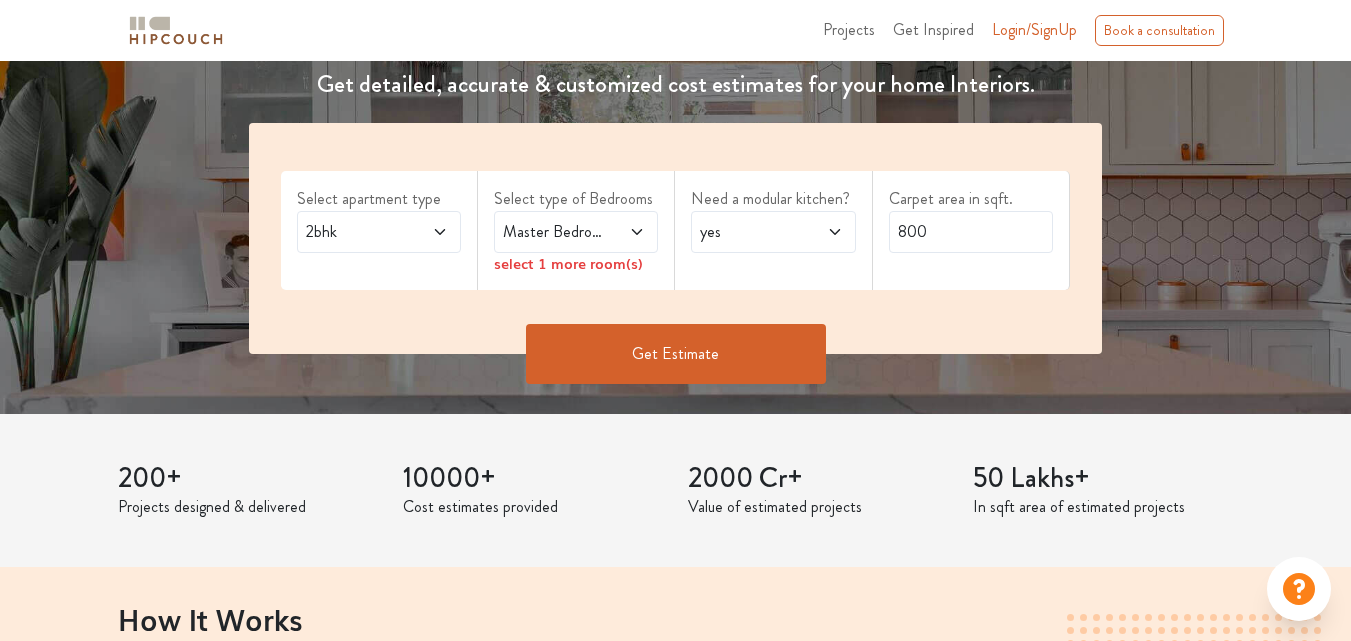 click at bounding box center [627, 232] 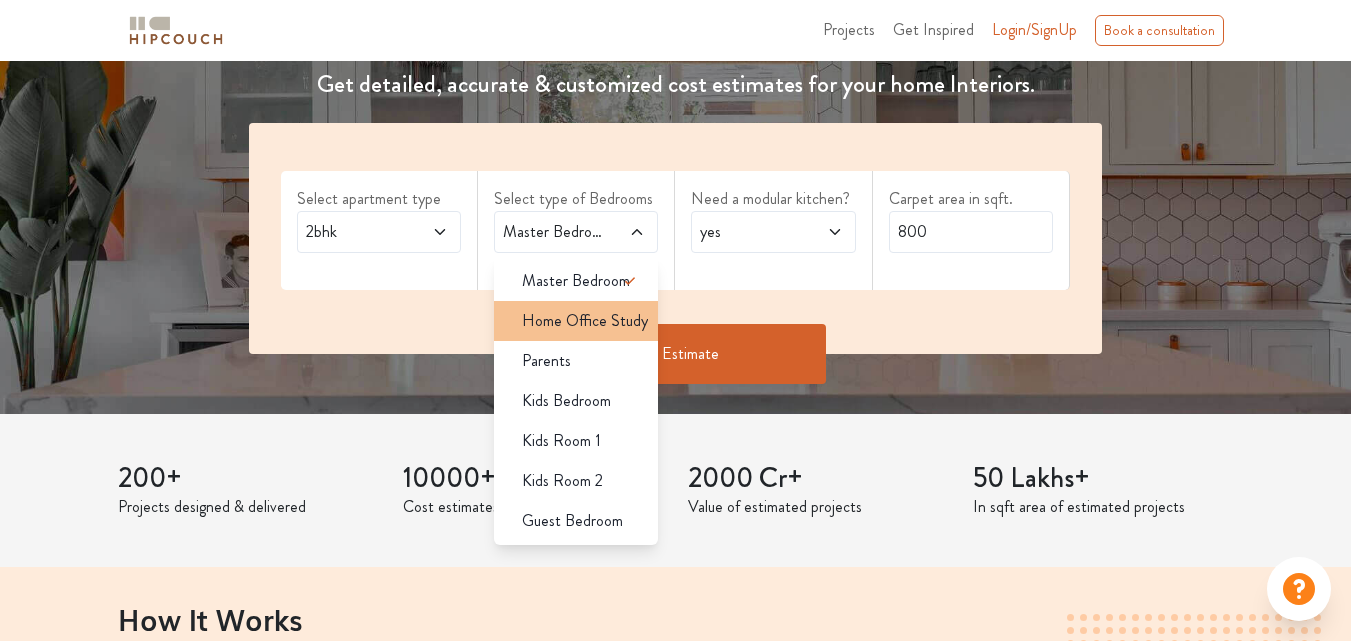 click on "Home Office Study" at bounding box center (585, 321) 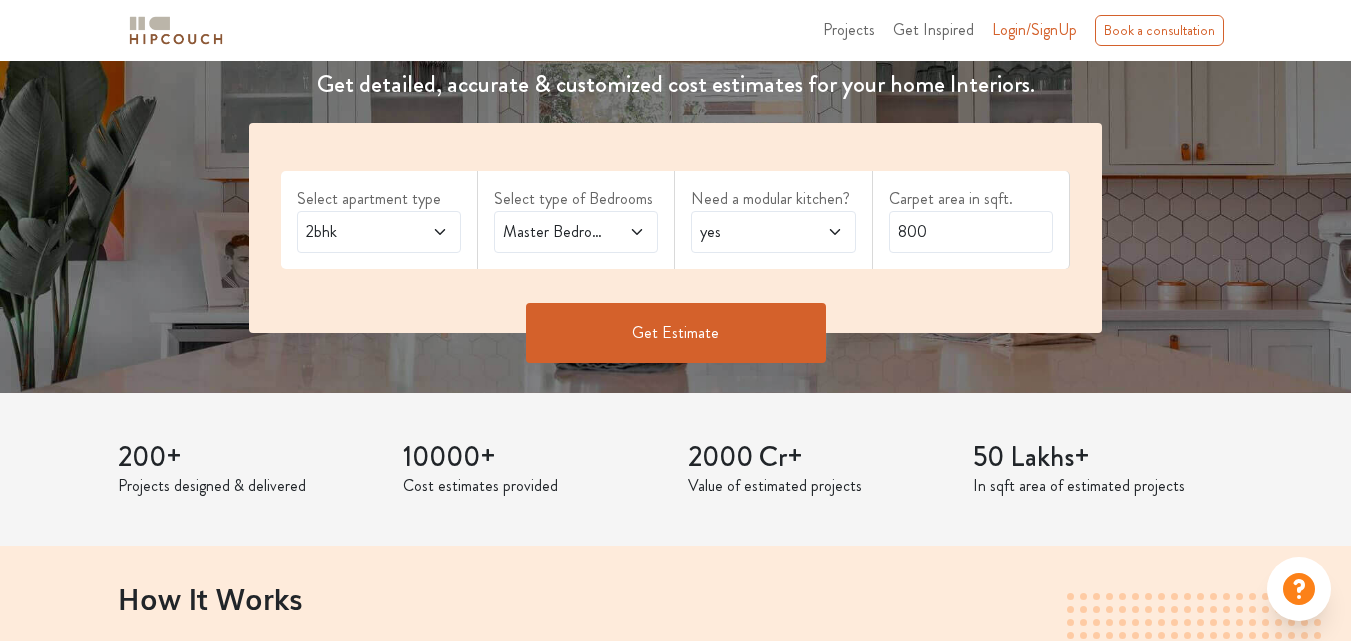 click at bounding box center (627, 232) 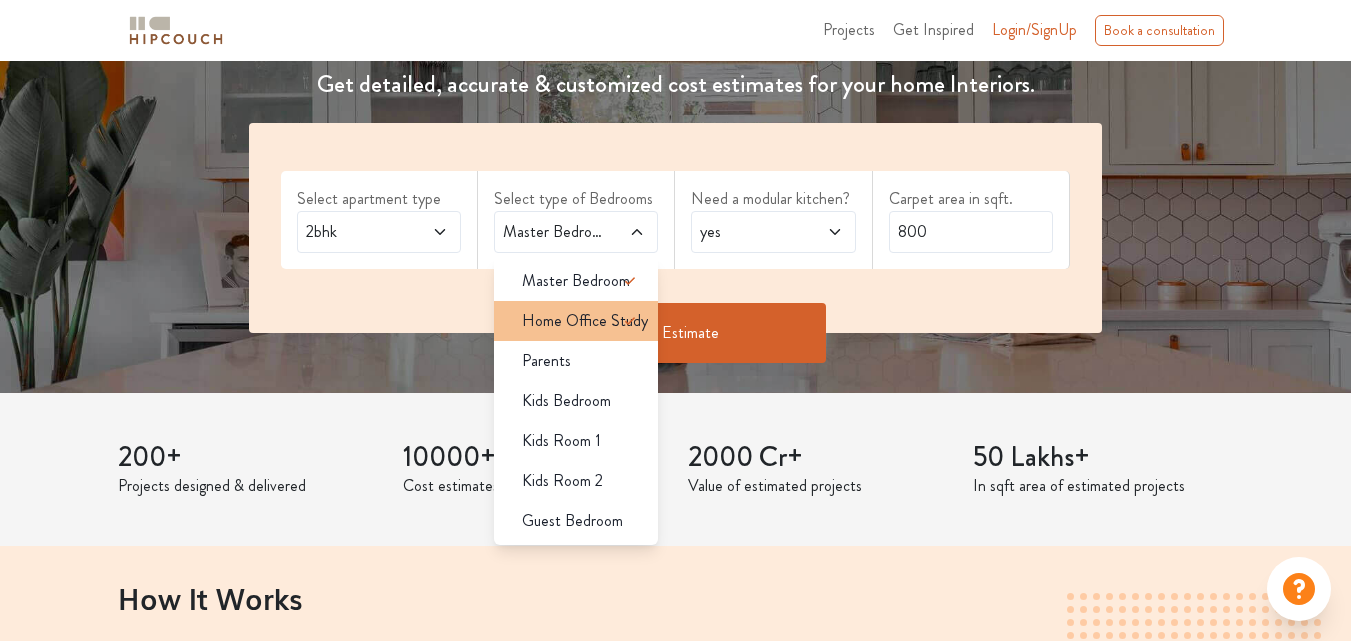 click on "Home Office Study" at bounding box center (585, 321) 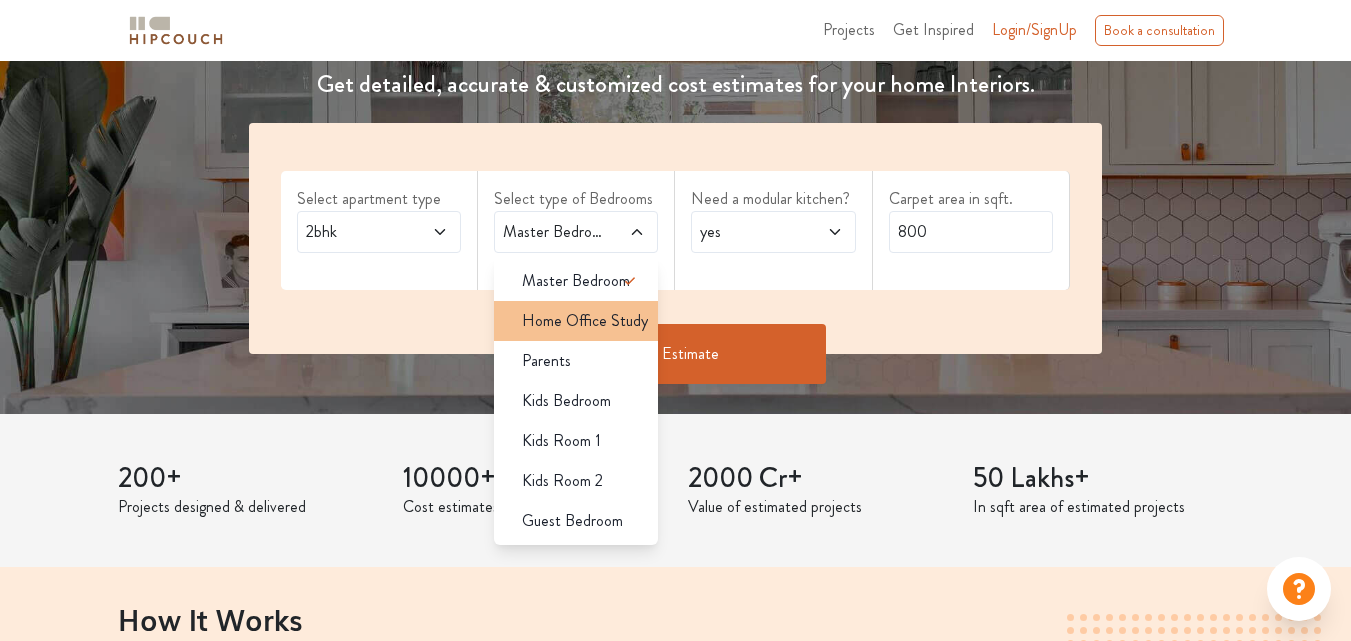 click on "Home Office Study" at bounding box center [576, 321] 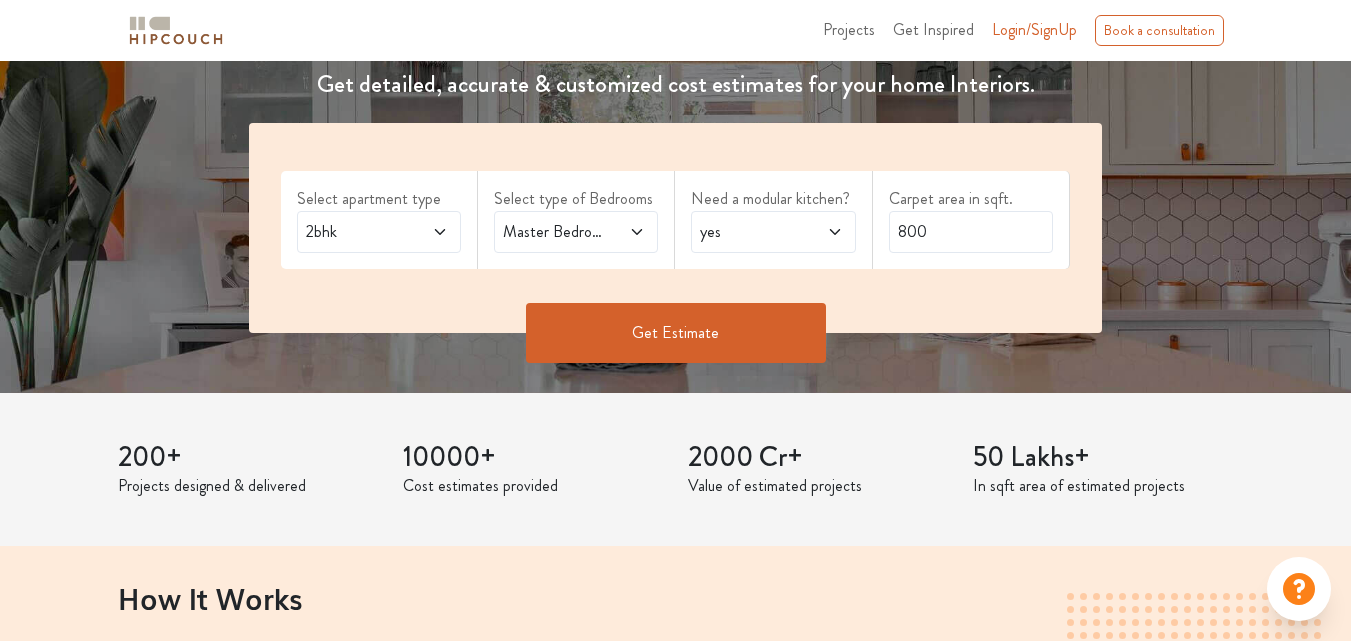 click at bounding box center (627, 232) 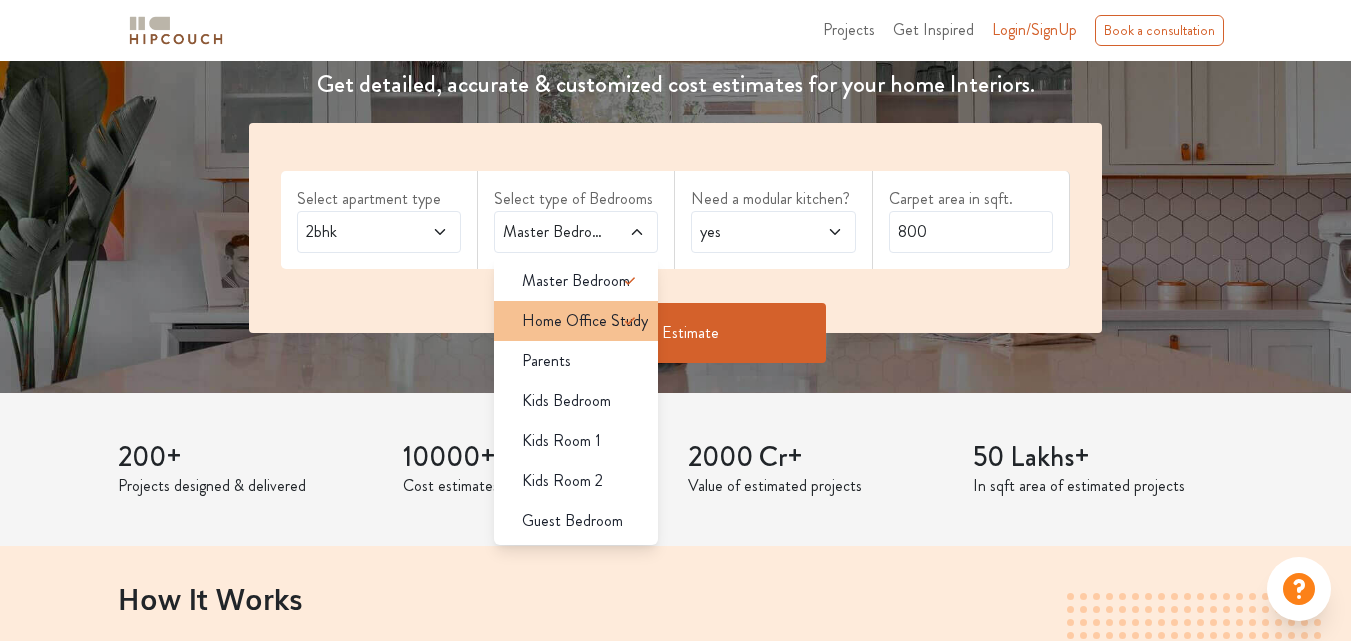 click on "Home Office Study" at bounding box center (585, 321) 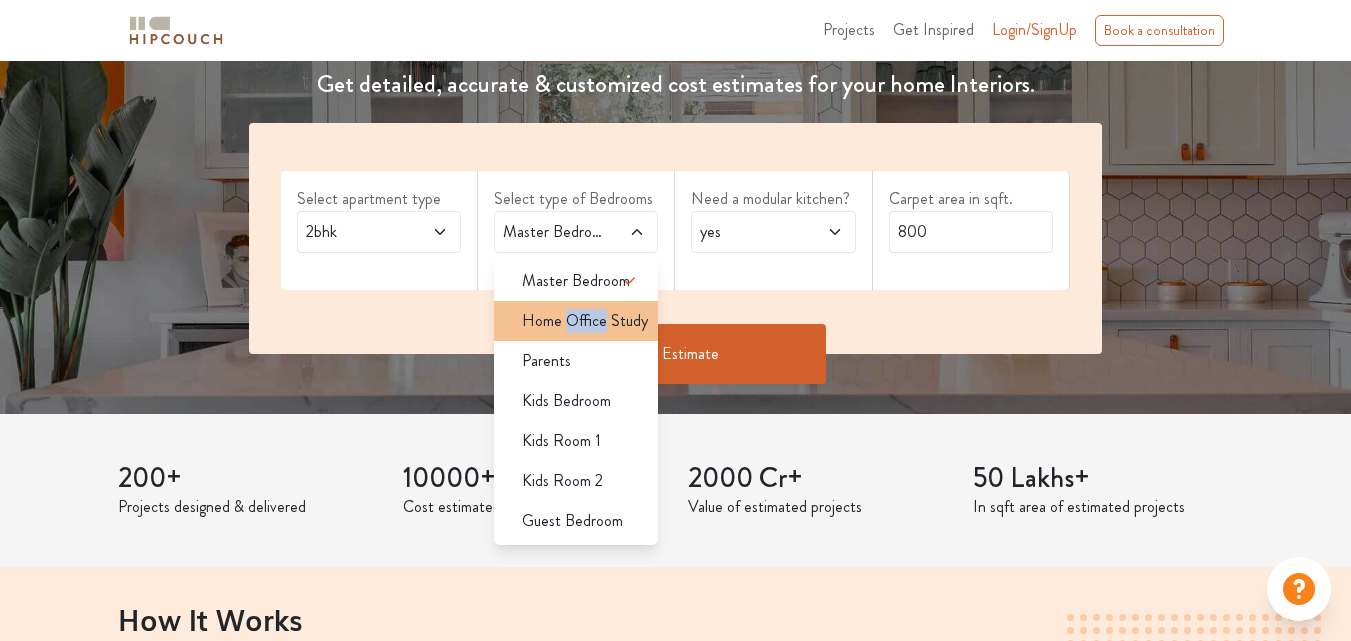 click on "Home Office Study" at bounding box center [585, 321] 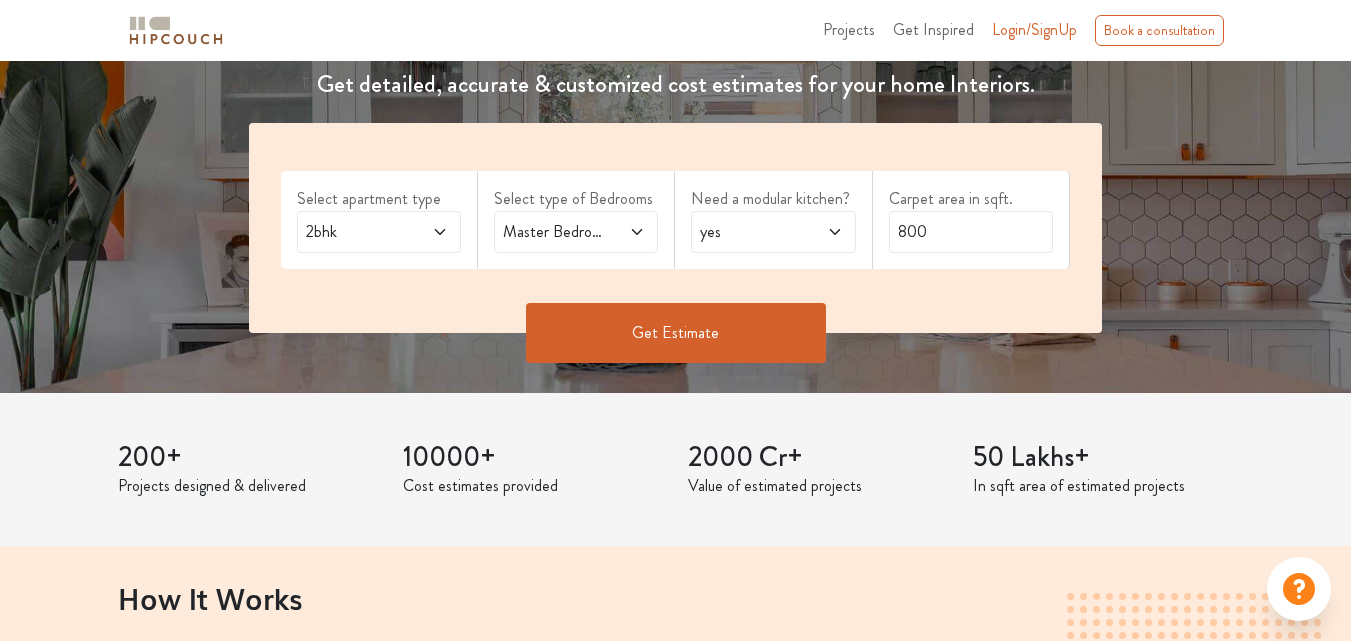 click 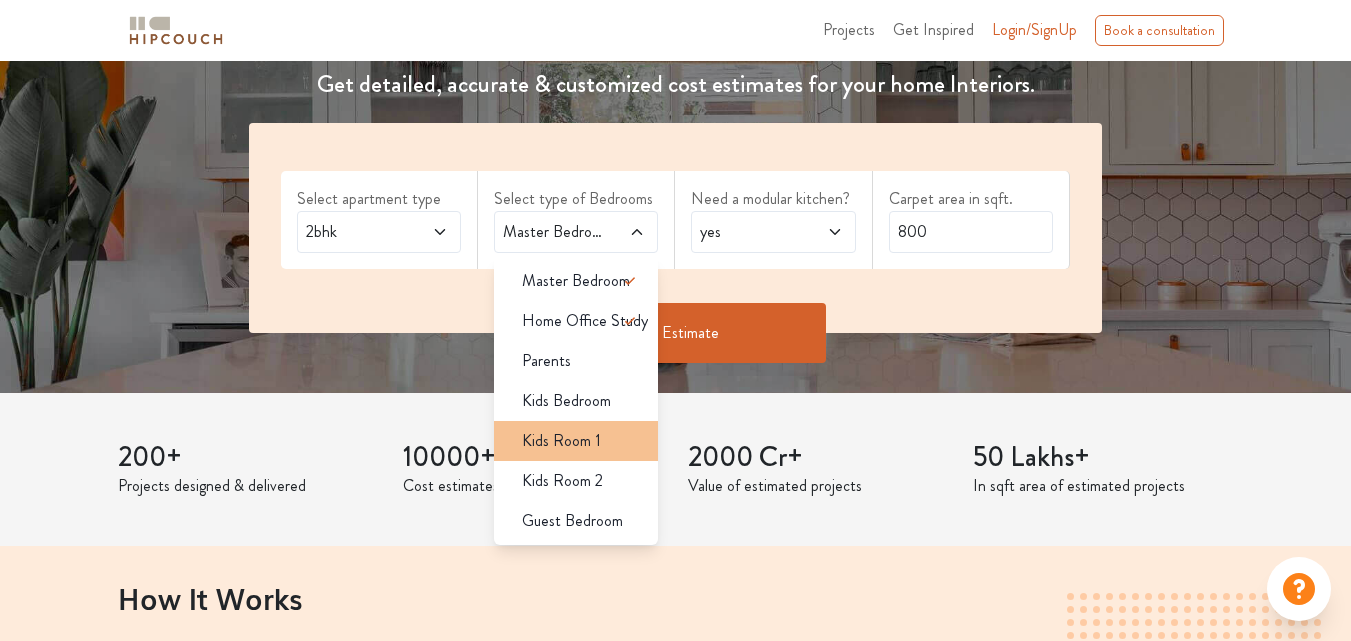 click on "Kids Room 1" at bounding box center [561, 441] 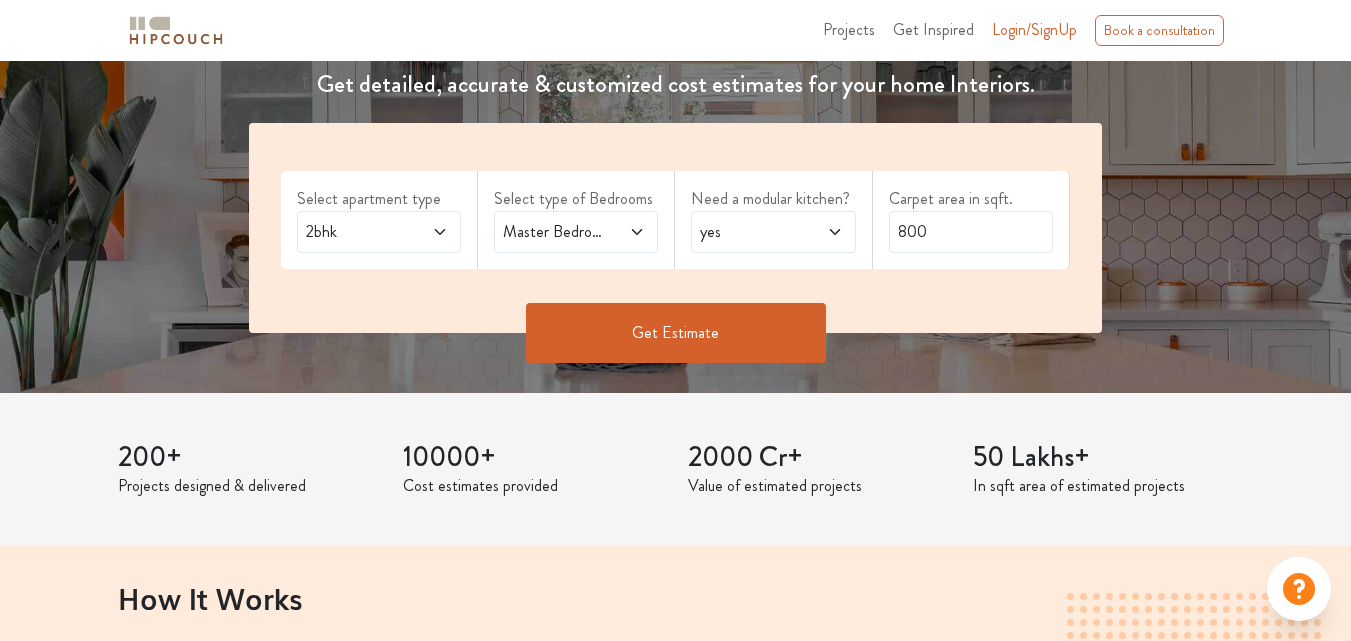 click on "10000+" at bounding box center (533, 458) 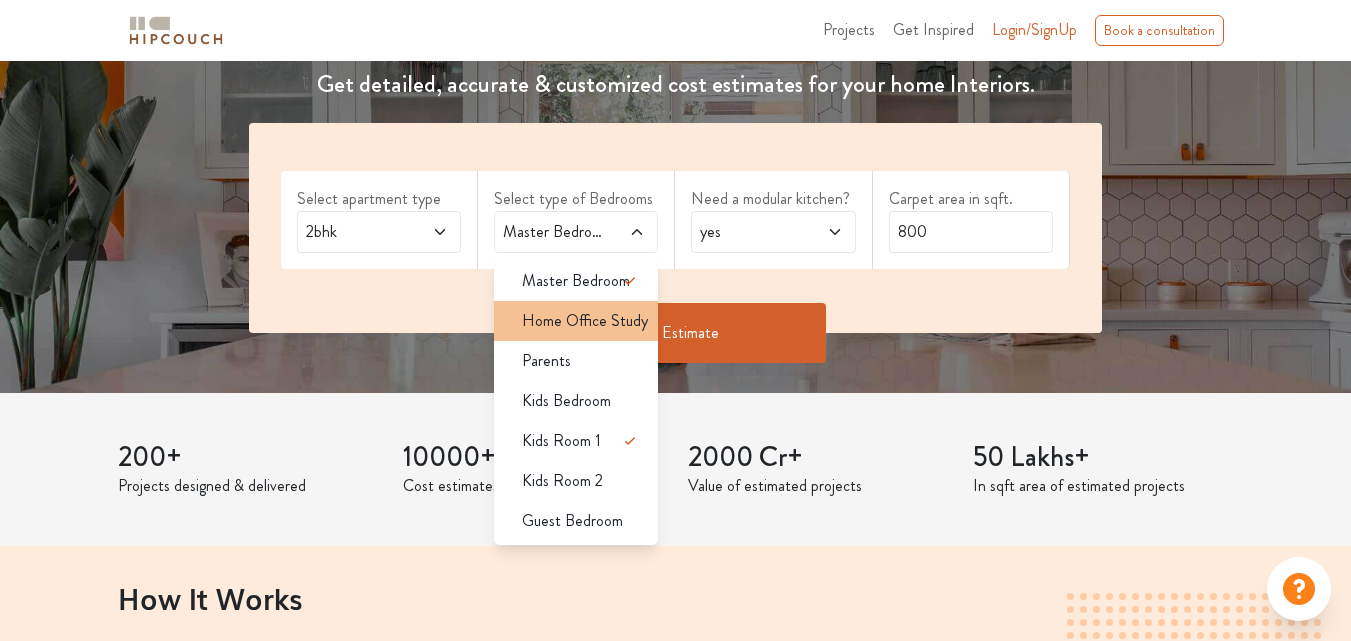 click on "Home Office Study" at bounding box center (585, 321) 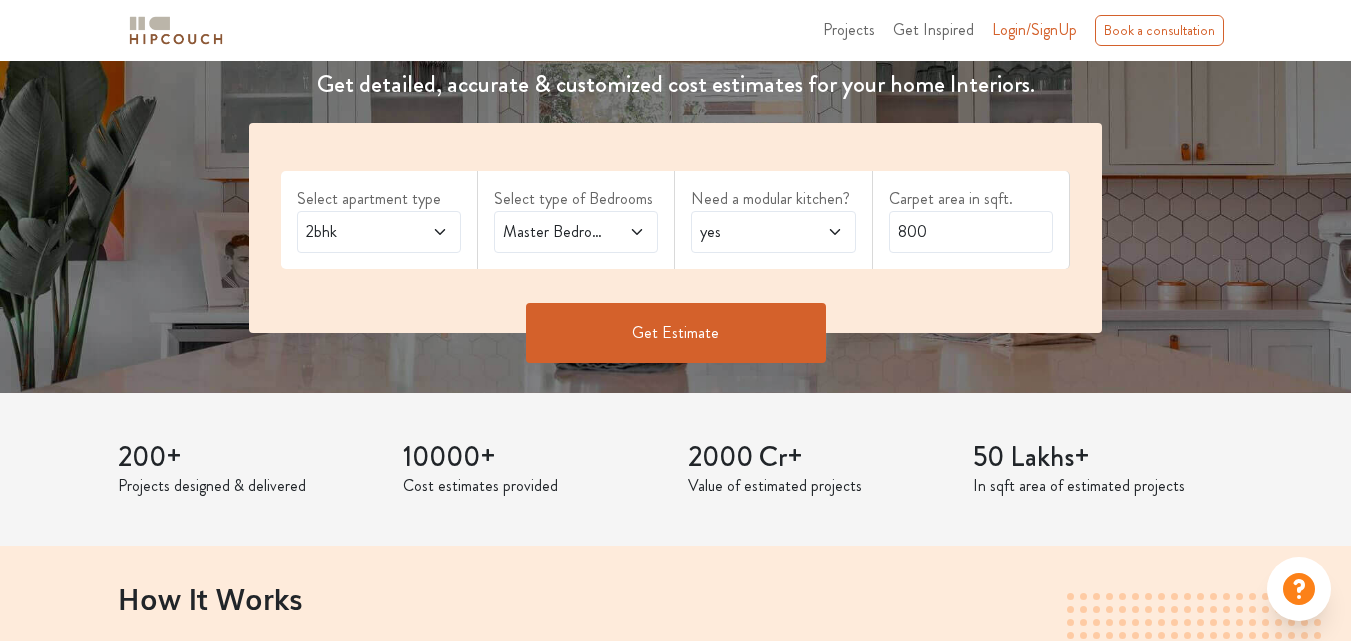 click on "Master Bedroom,Home Office Study" at bounding box center [554, 232] 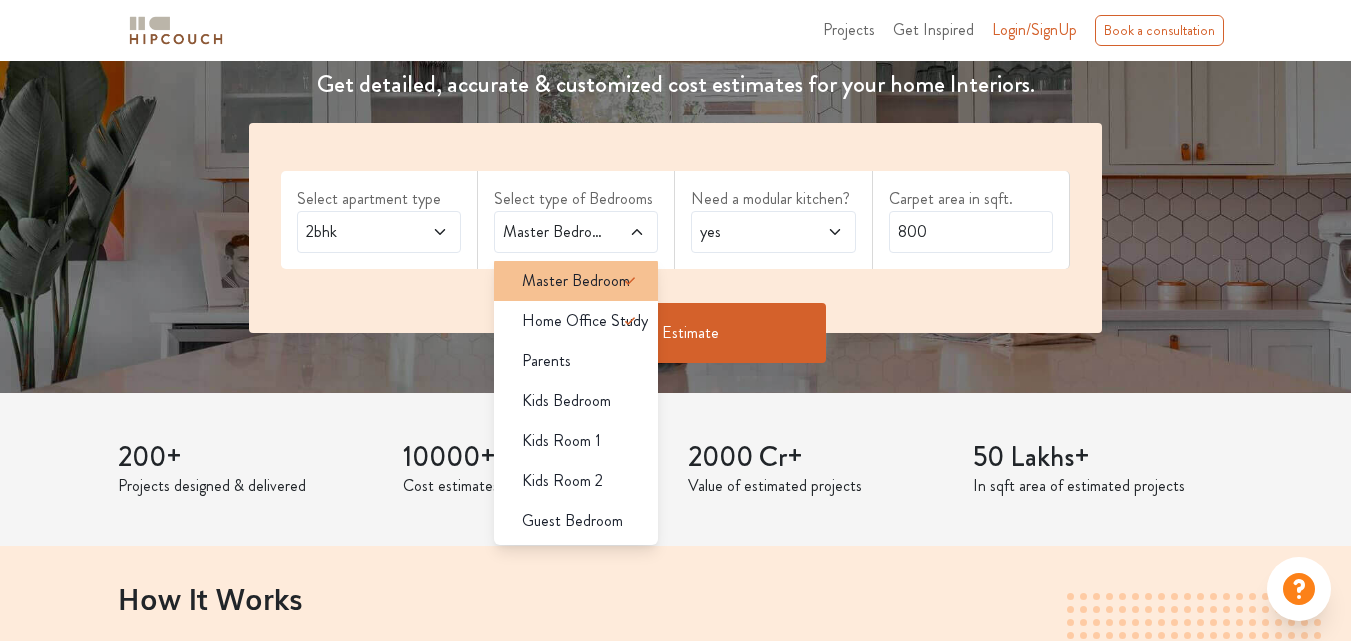 click 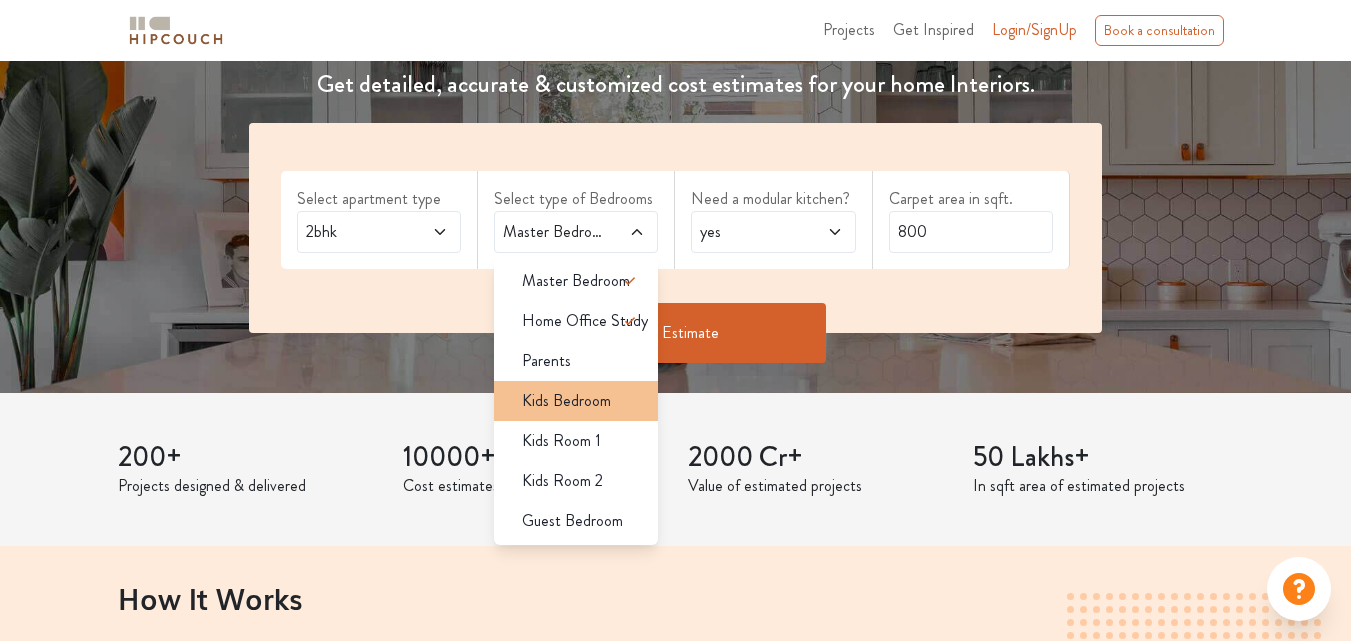 click on "Kids Bedroom" at bounding box center [566, 401] 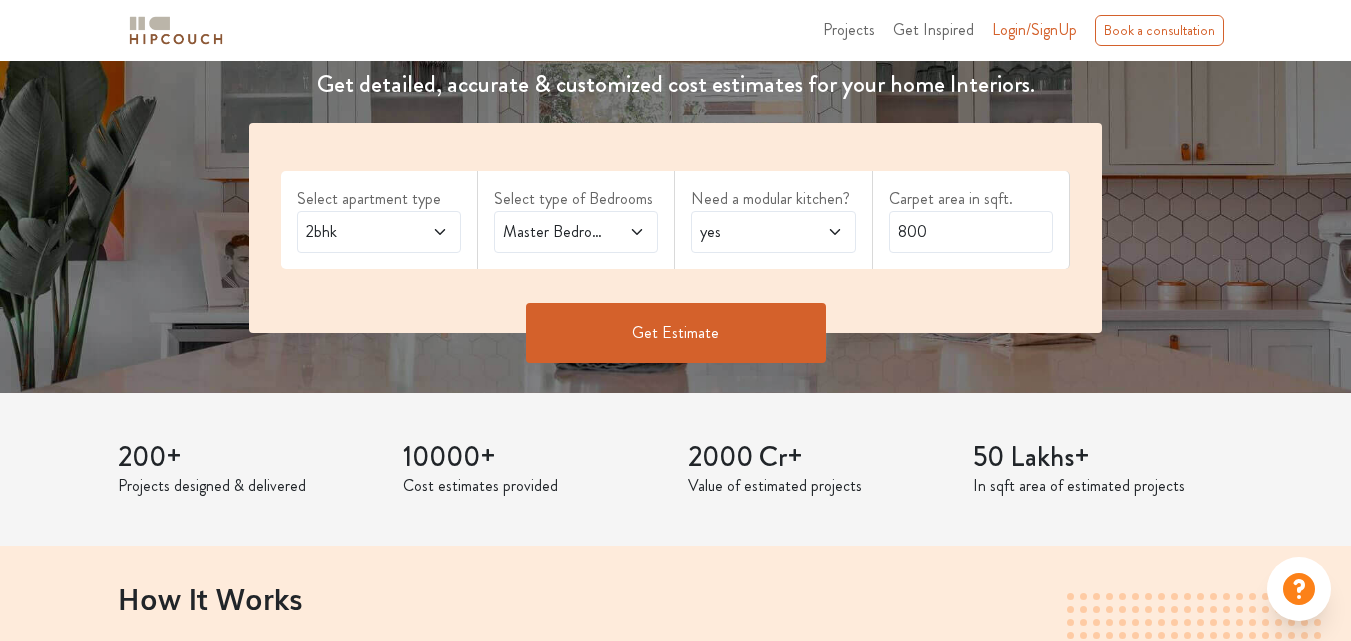 click 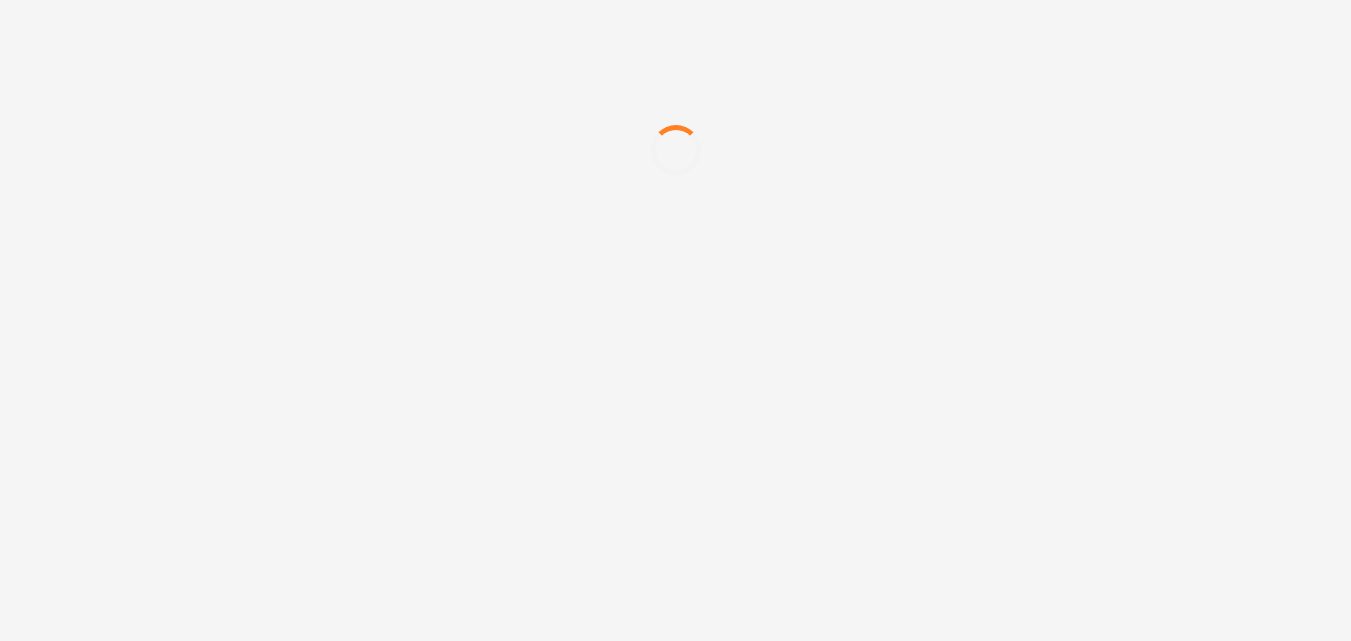scroll, scrollTop: 0, scrollLeft: 0, axis: both 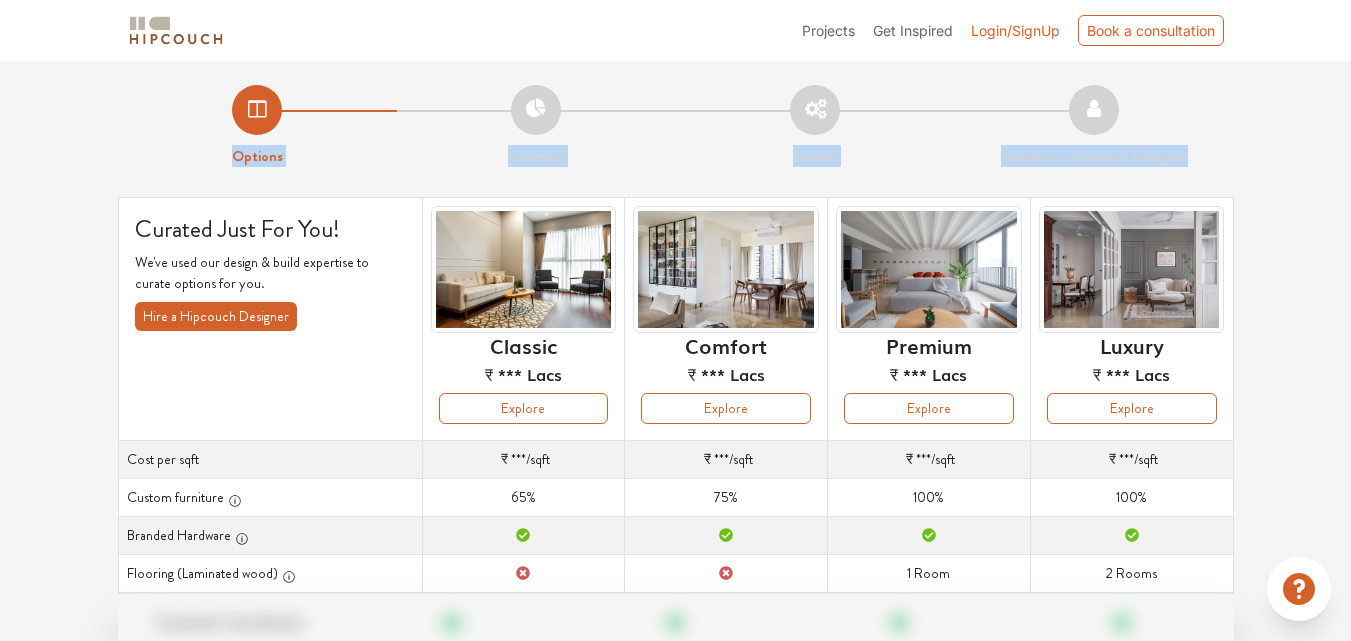 drag, startPoint x: 1350, startPoint y: 104, endPoint x: 1359, endPoint y: 193, distance: 89.453896 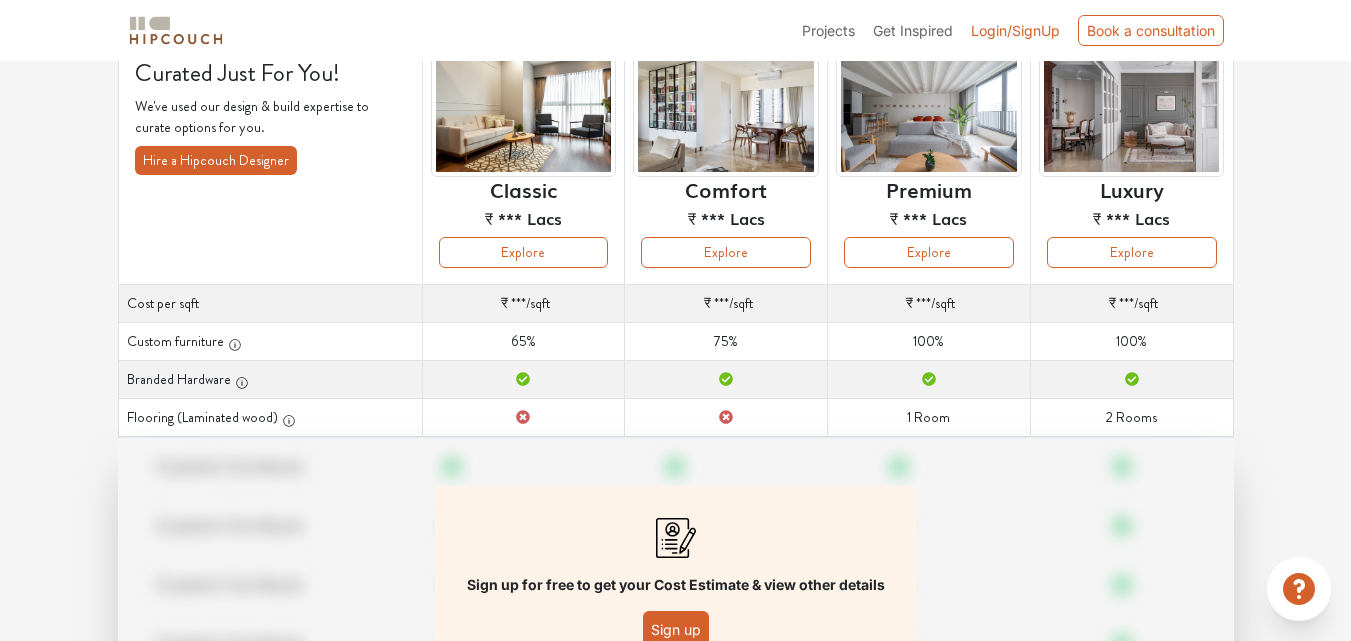 scroll, scrollTop: 158, scrollLeft: 0, axis: vertical 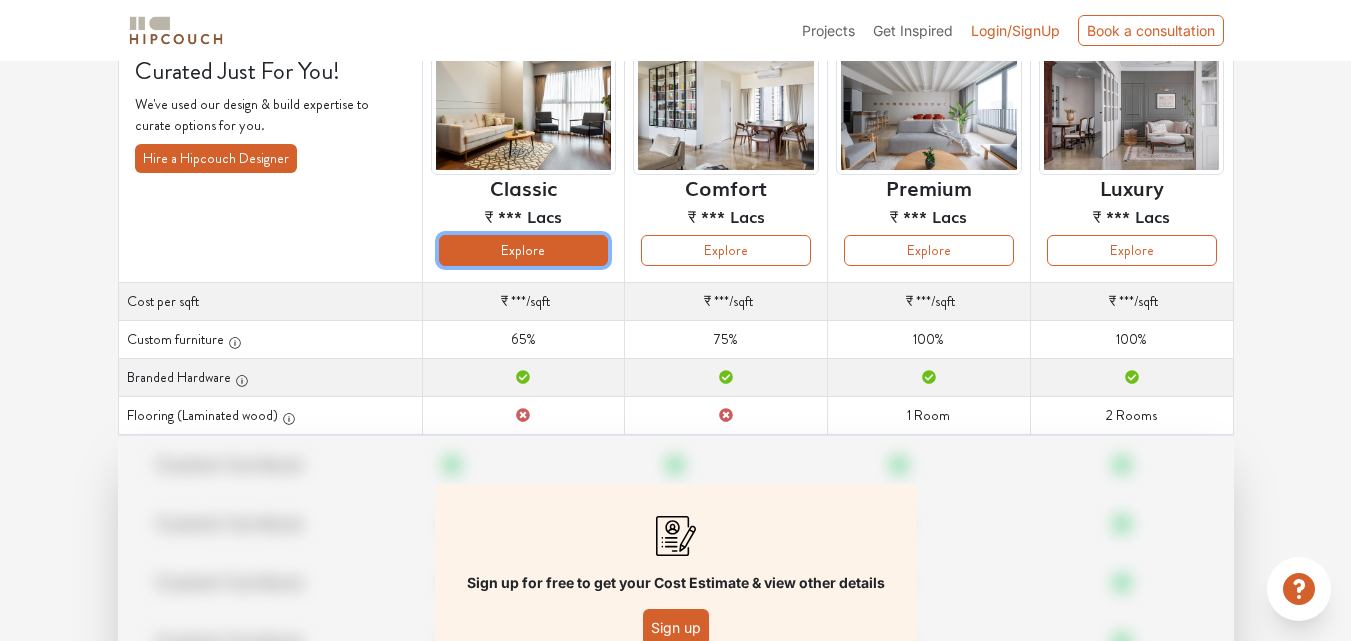 click on "Explore" at bounding box center [524, 250] 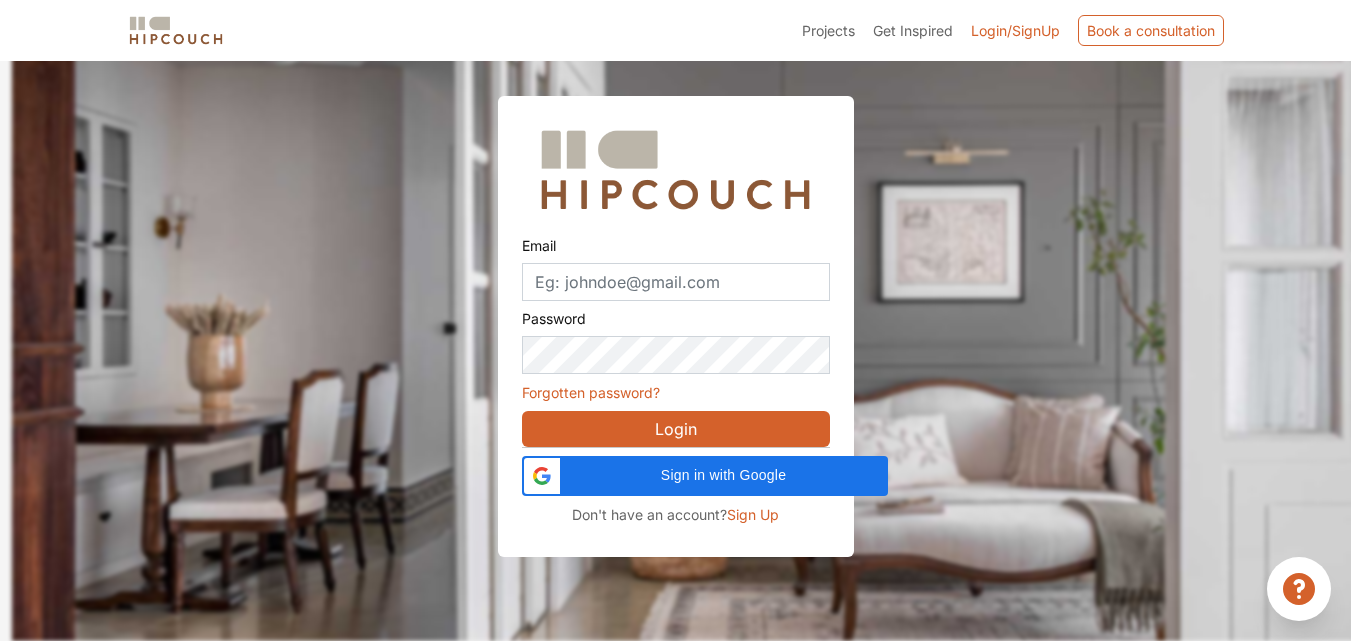 scroll, scrollTop: 61, scrollLeft: 0, axis: vertical 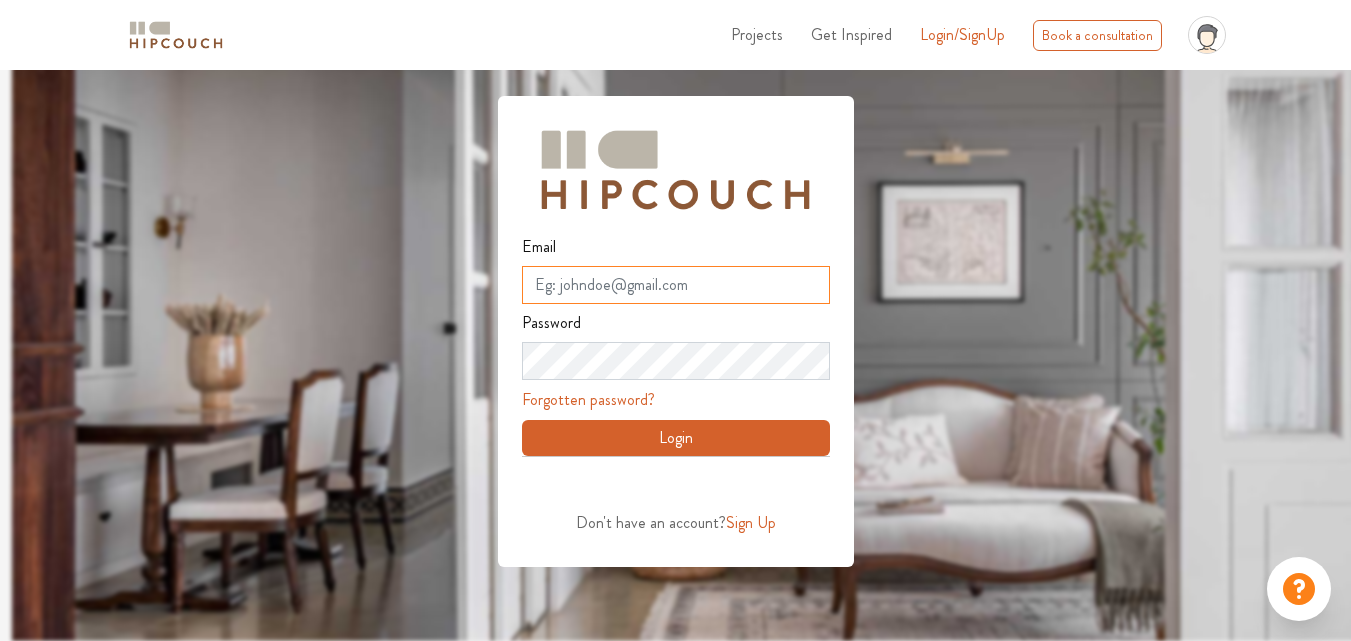 click on "Email" at bounding box center [676, 285] 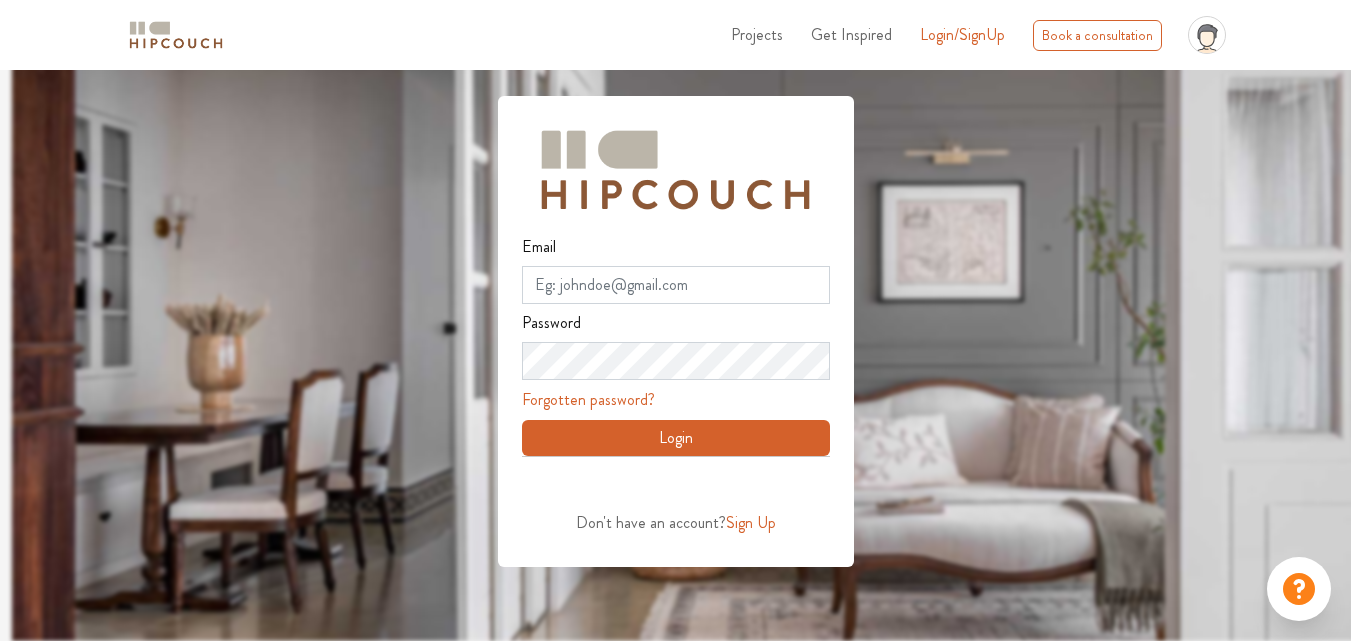 click on "Sign Up" at bounding box center (751, 522) 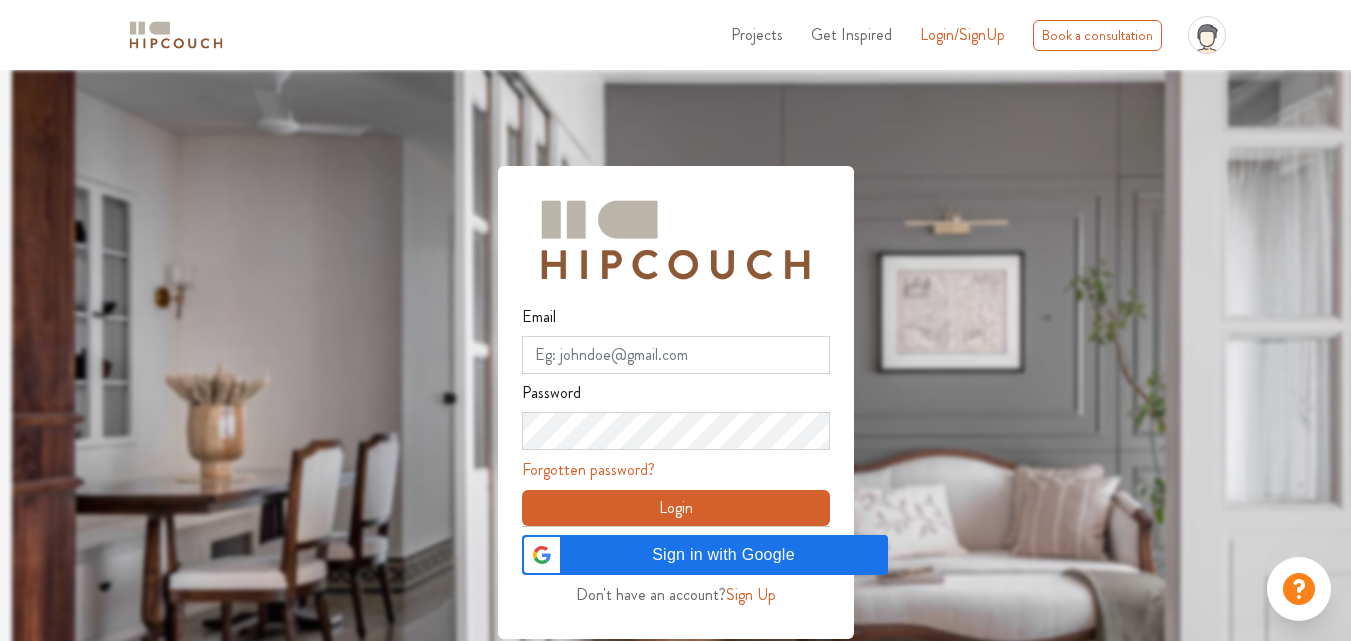scroll, scrollTop: 0, scrollLeft: 0, axis: both 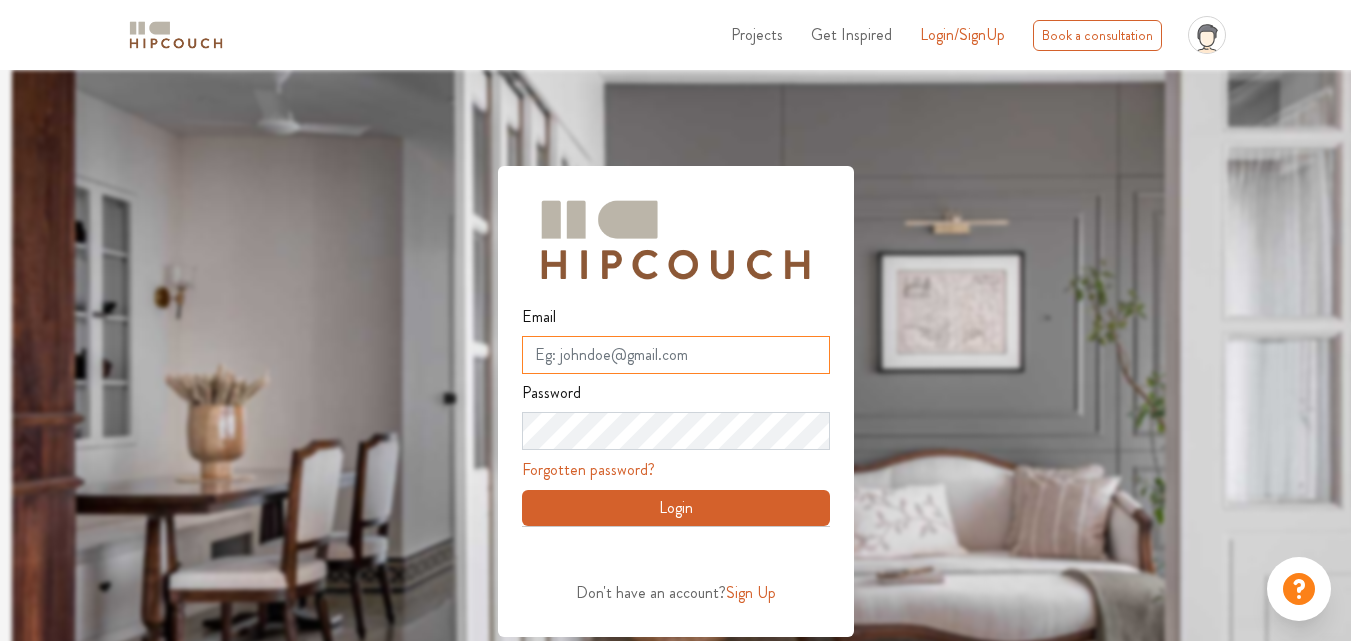 click on "Email" at bounding box center [676, 355] 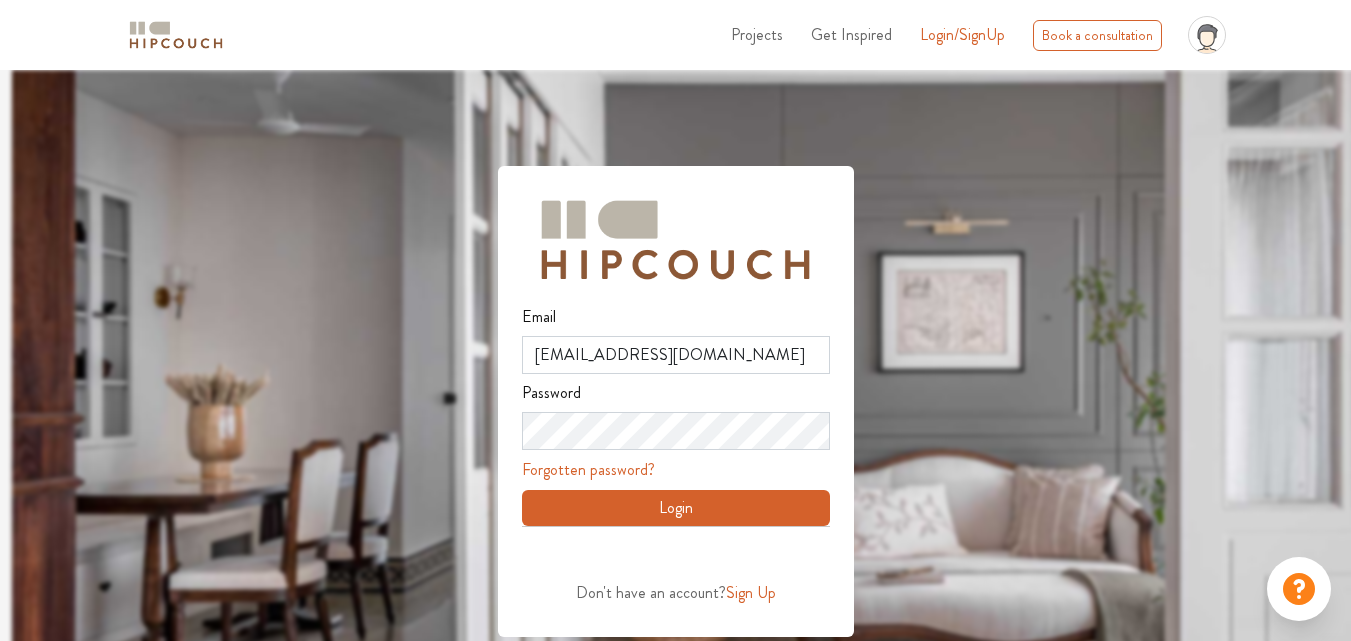 click on "Login" at bounding box center (676, 508) 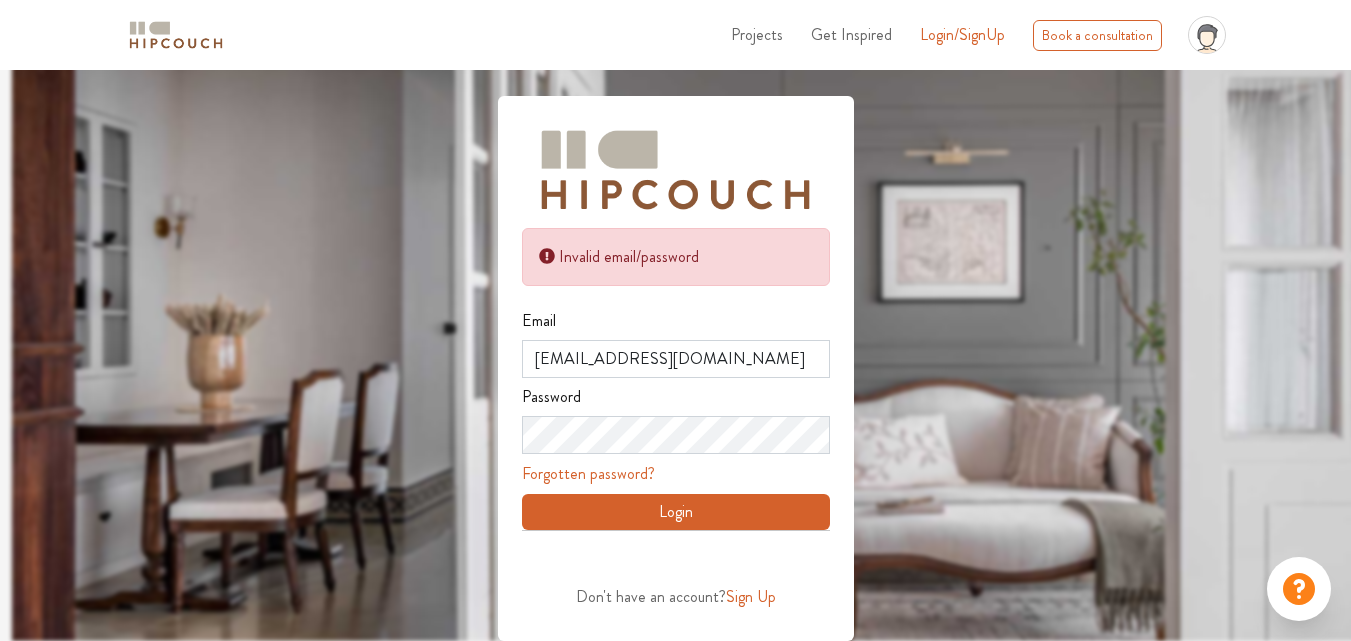 scroll, scrollTop: 68, scrollLeft: 0, axis: vertical 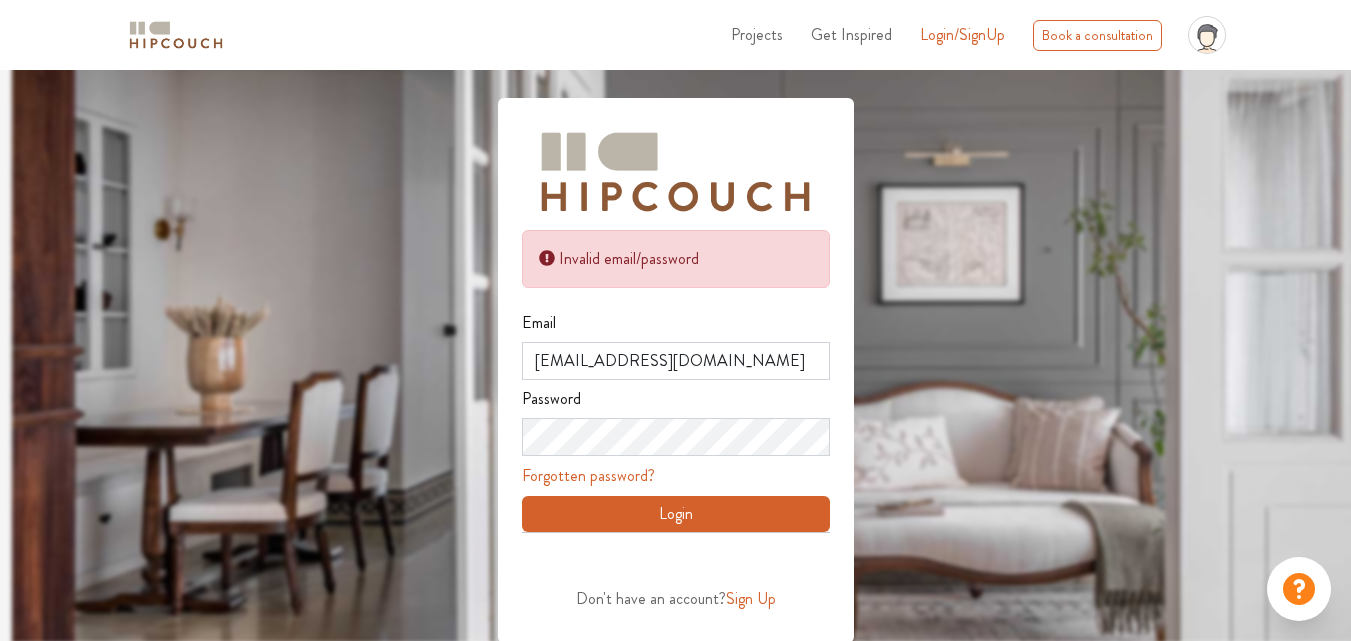 click on "Login" at bounding box center (676, 514) 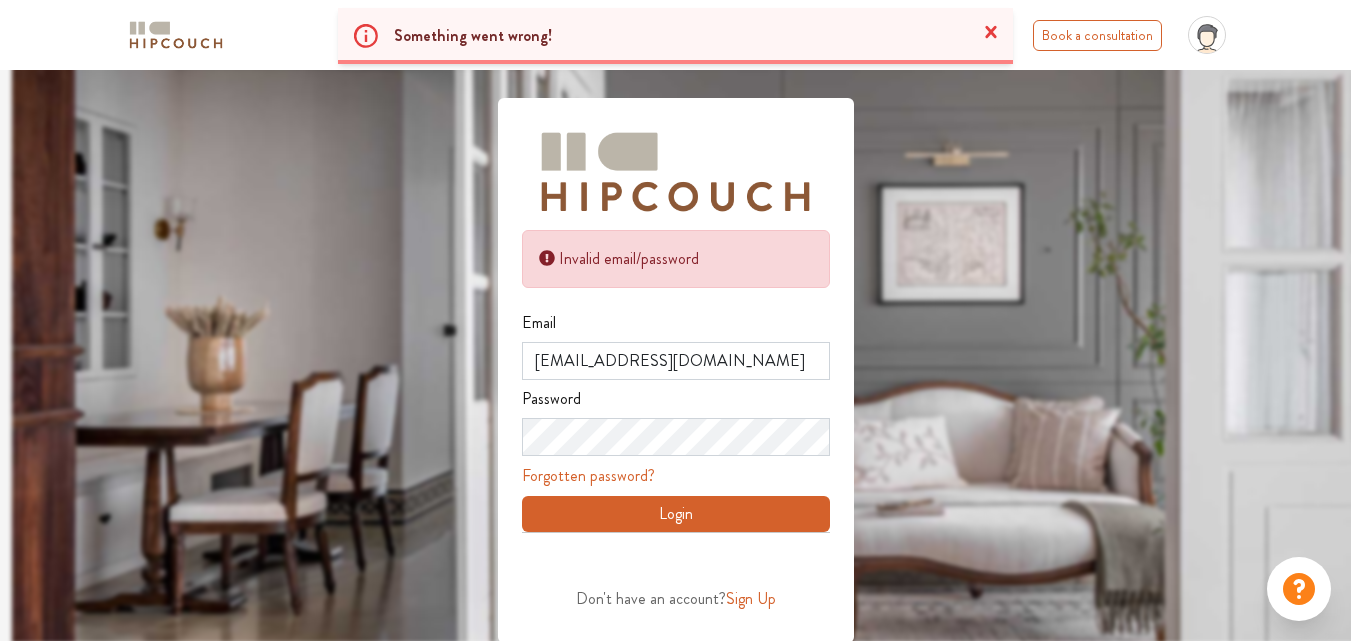 click on "Login" at bounding box center (676, 514) 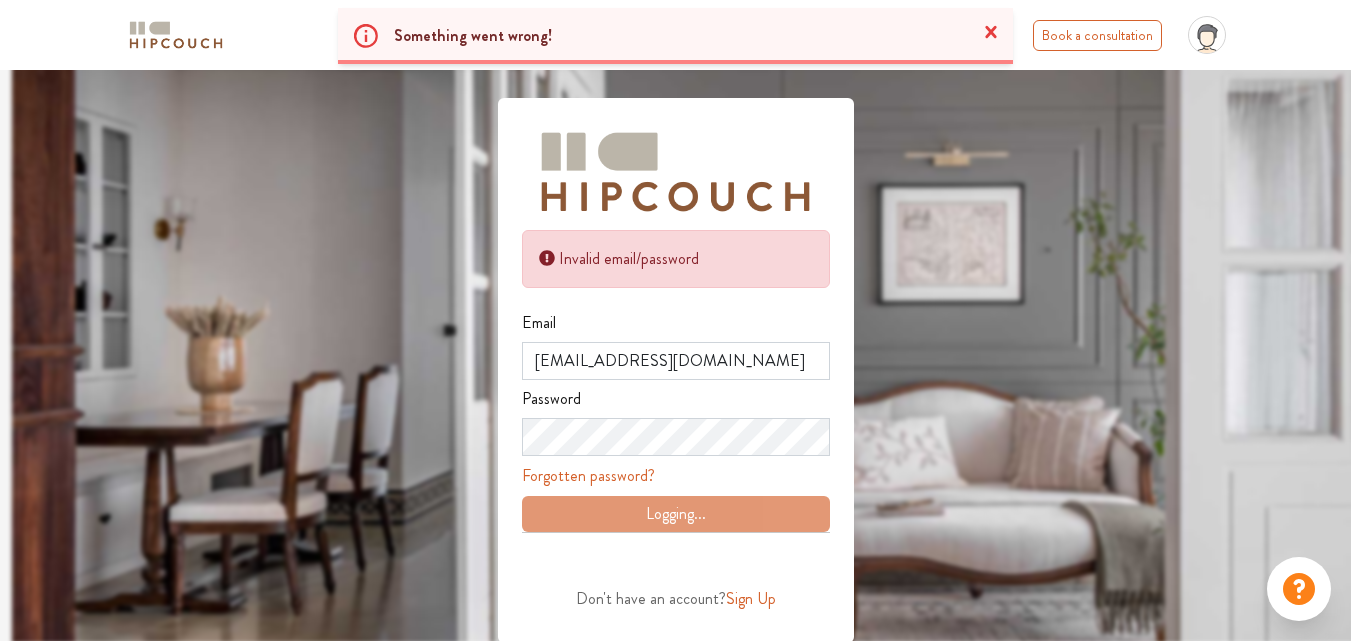 click on "Logging..." at bounding box center [676, 510] 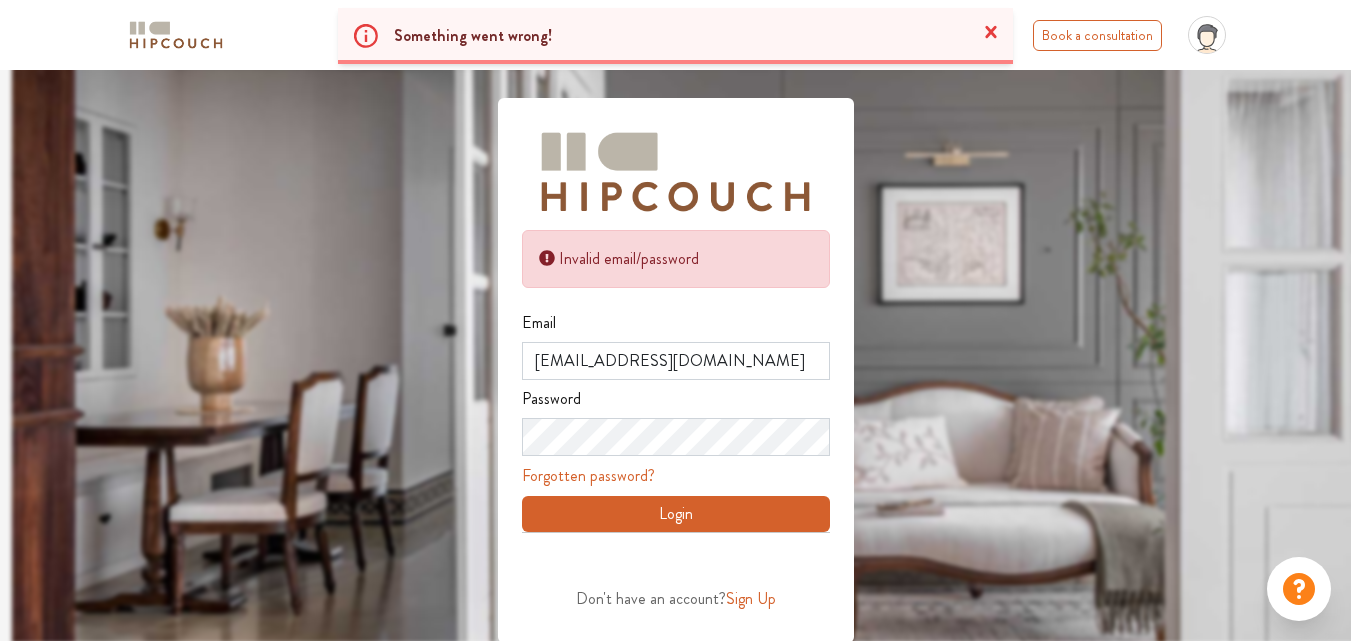 click on "Login" at bounding box center (676, 514) 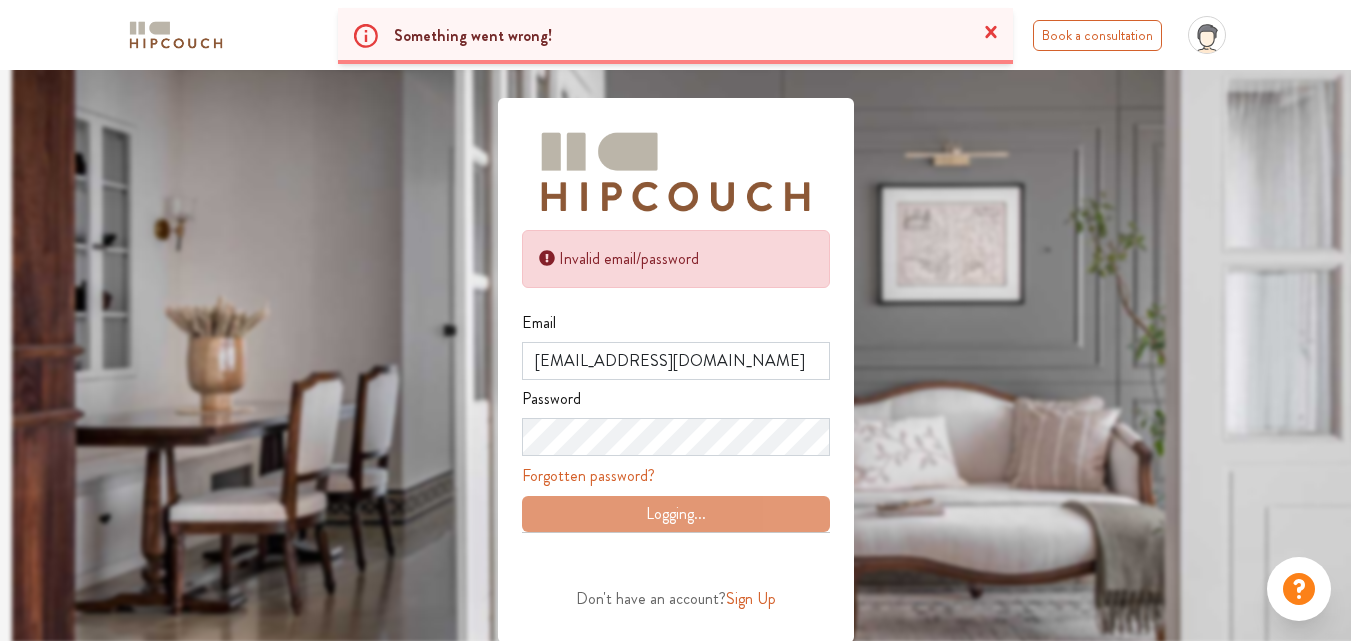 click on "Logging..." at bounding box center (676, 510) 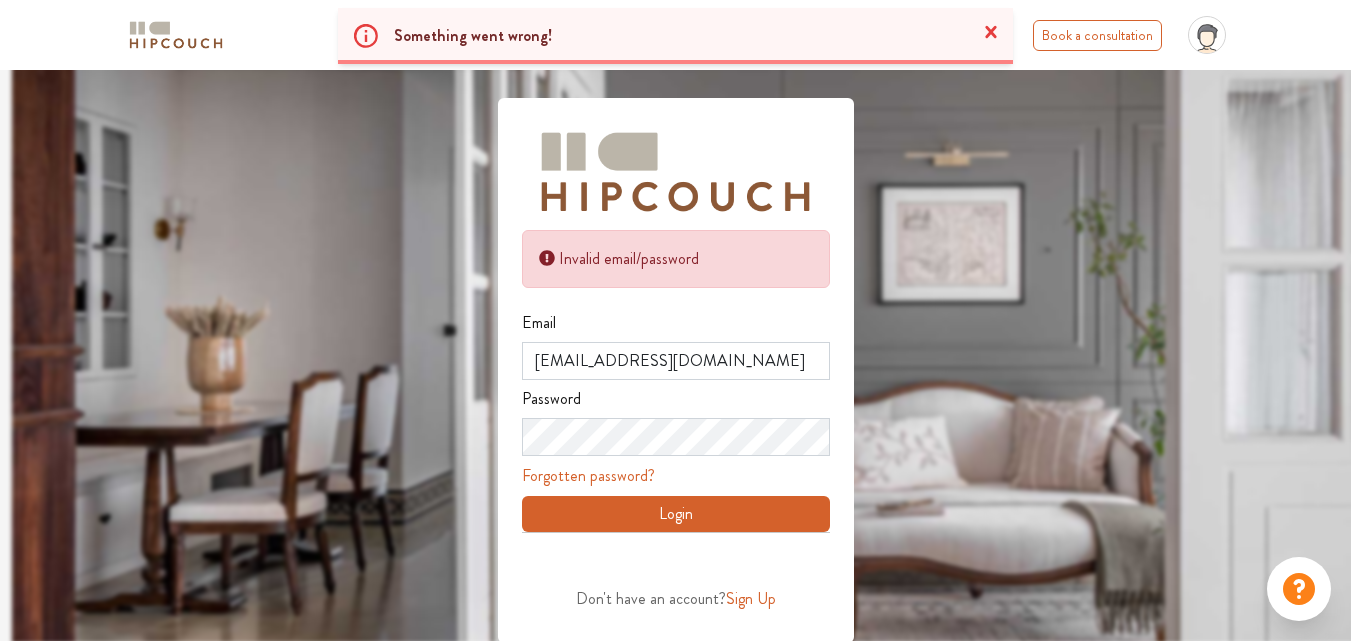 click on "Login" at bounding box center (676, 514) 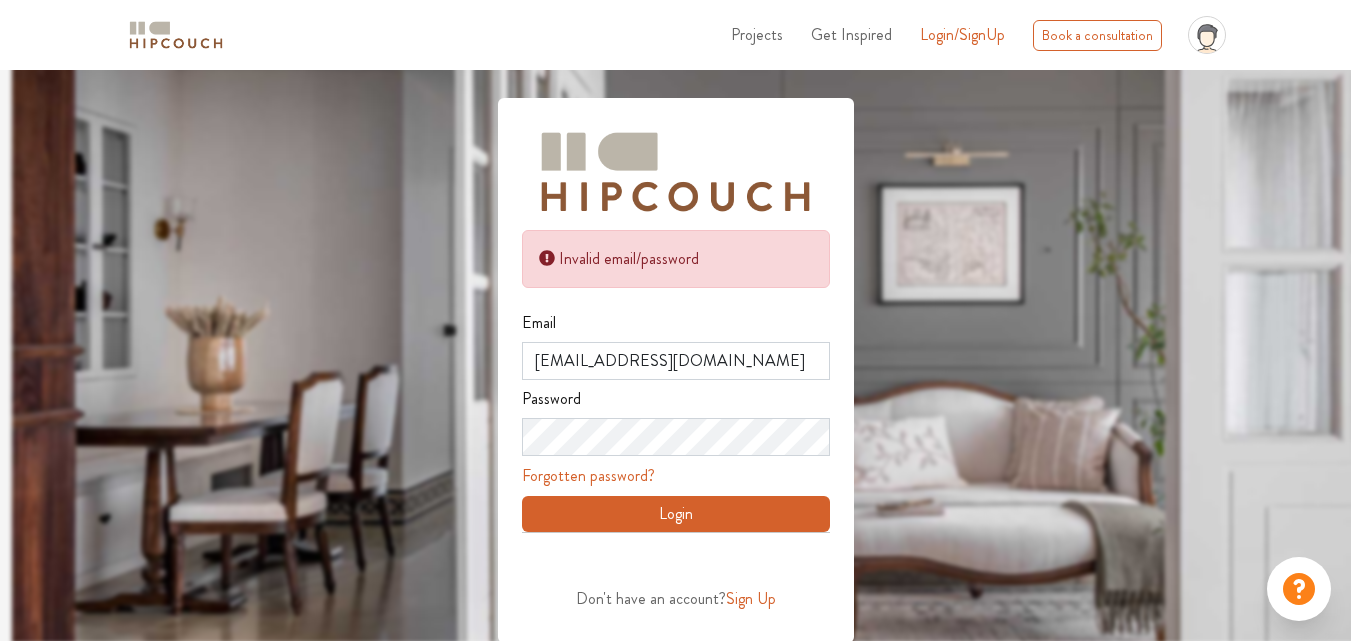 click on "Login" at bounding box center (676, 514) 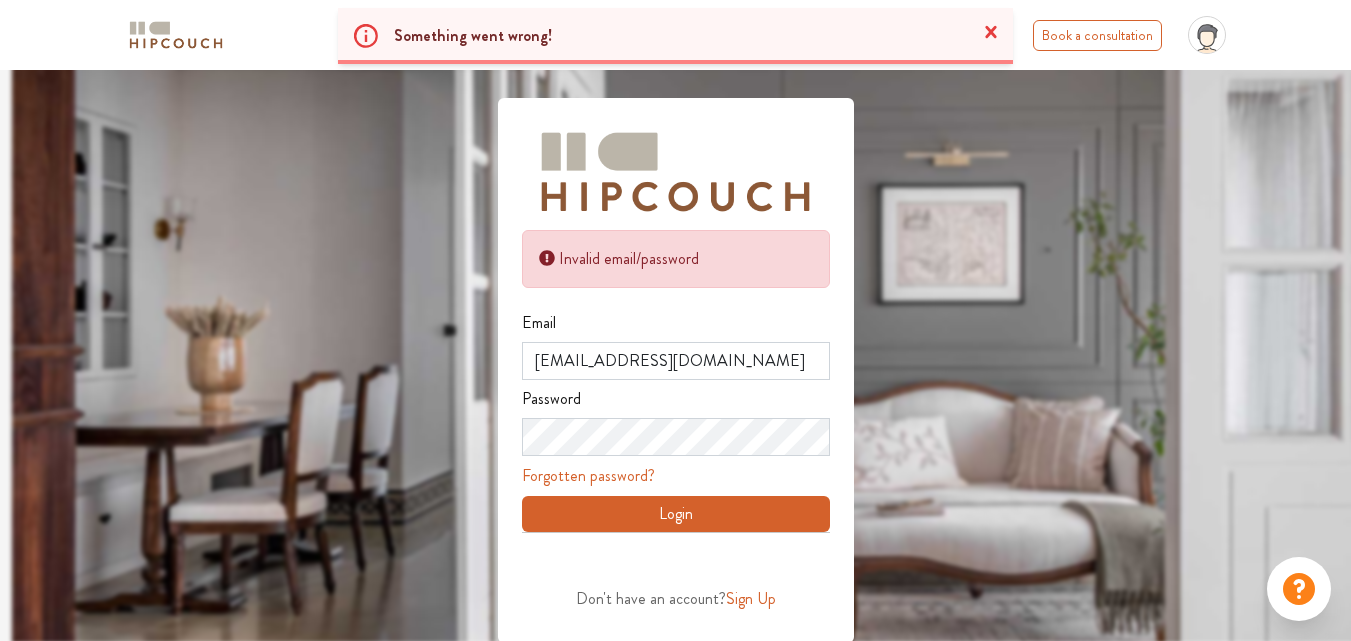 click on "Login" at bounding box center [676, 510] 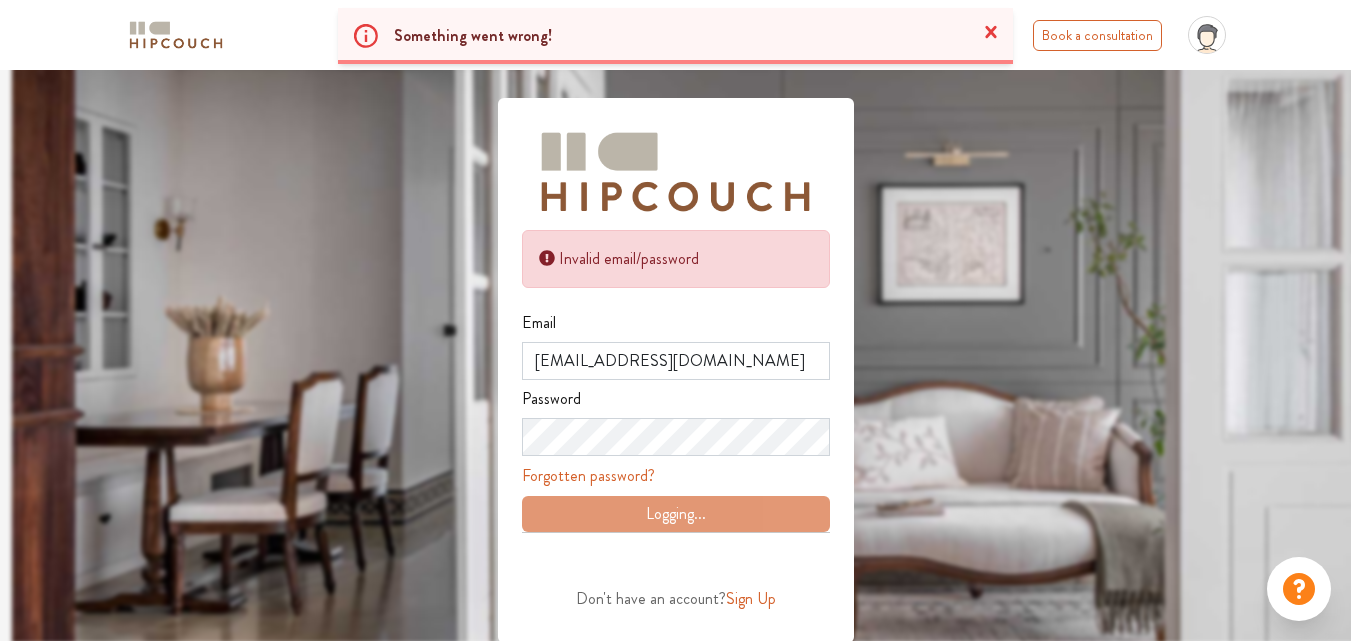 click on "Logging..." at bounding box center [676, 510] 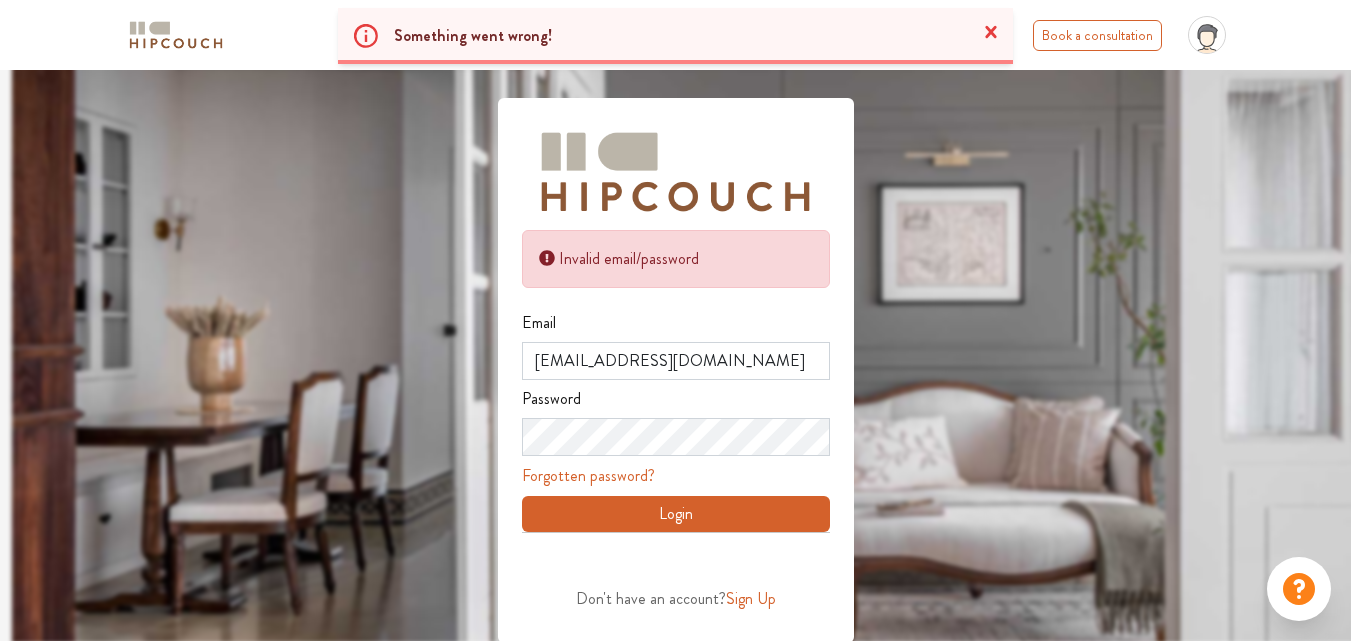 click on "Login" at bounding box center [676, 514] 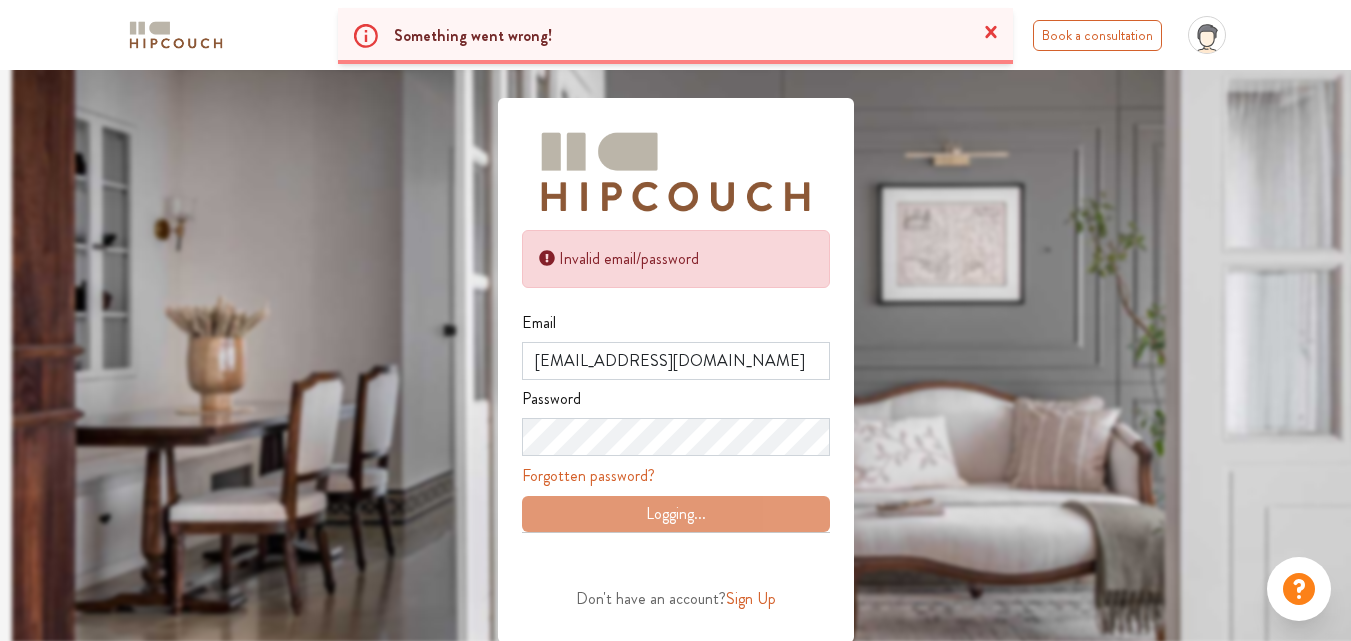 click on "Logging..." at bounding box center [676, 510] 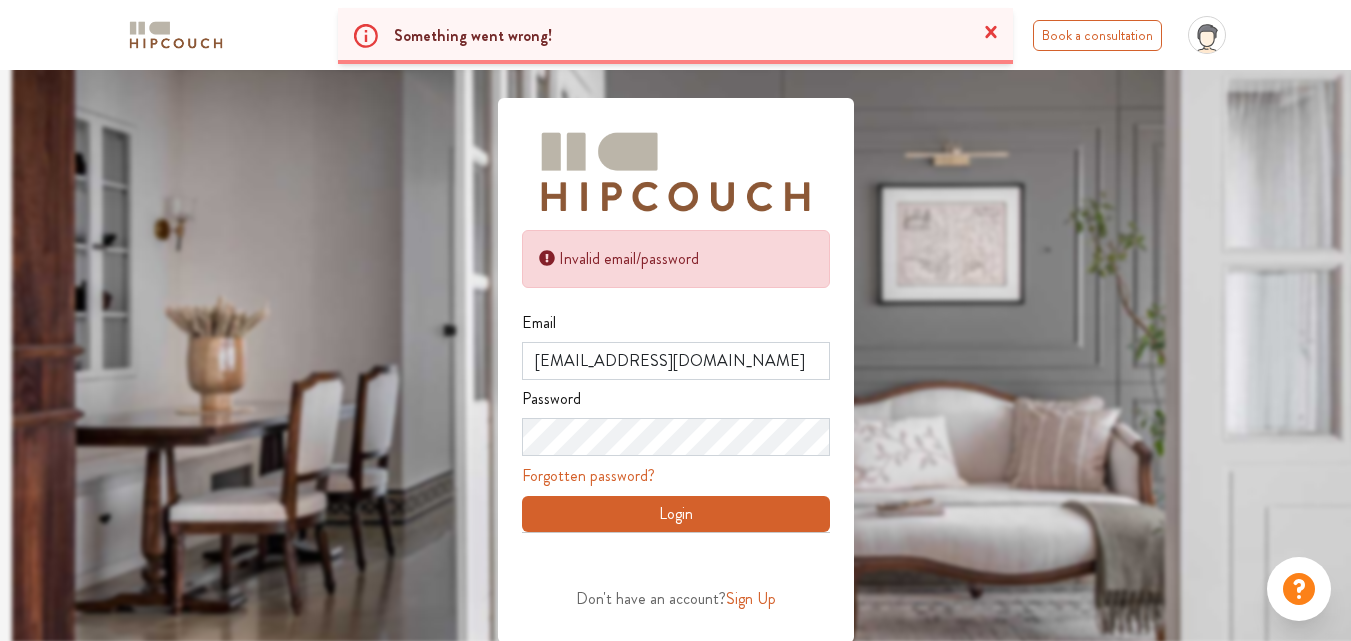 click on "Login" at bounding box center (676, 514) 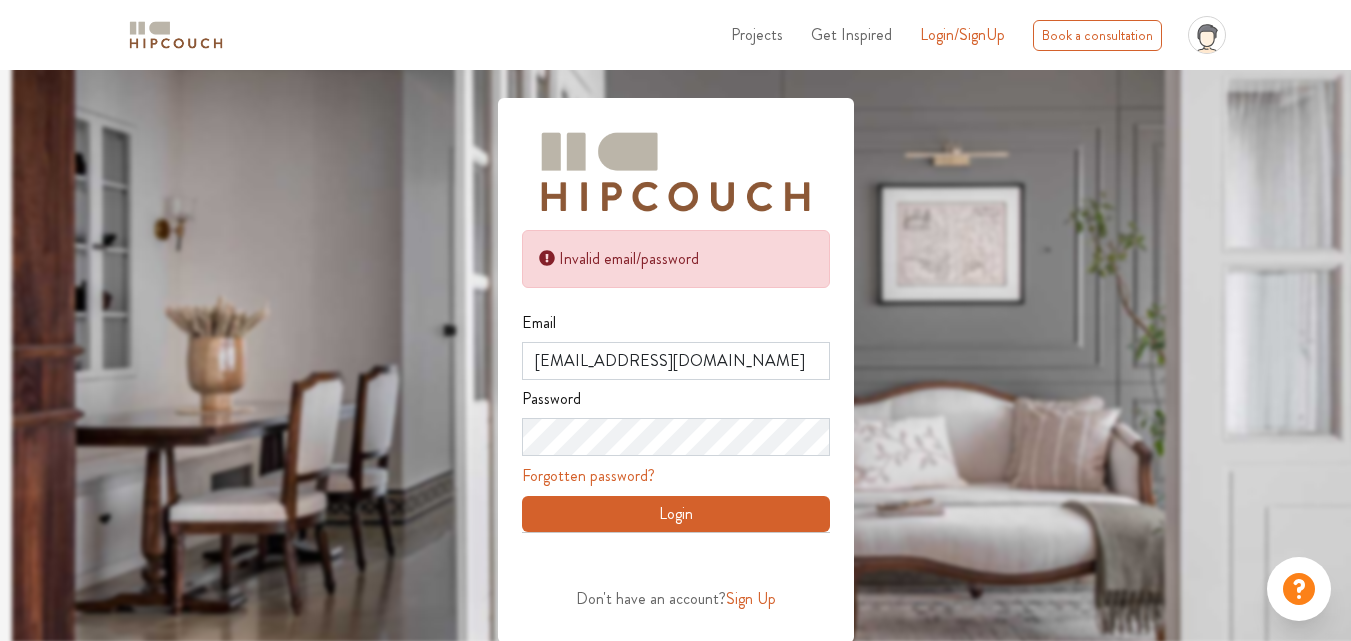 click on "Login" at bounding box center [676, 514] 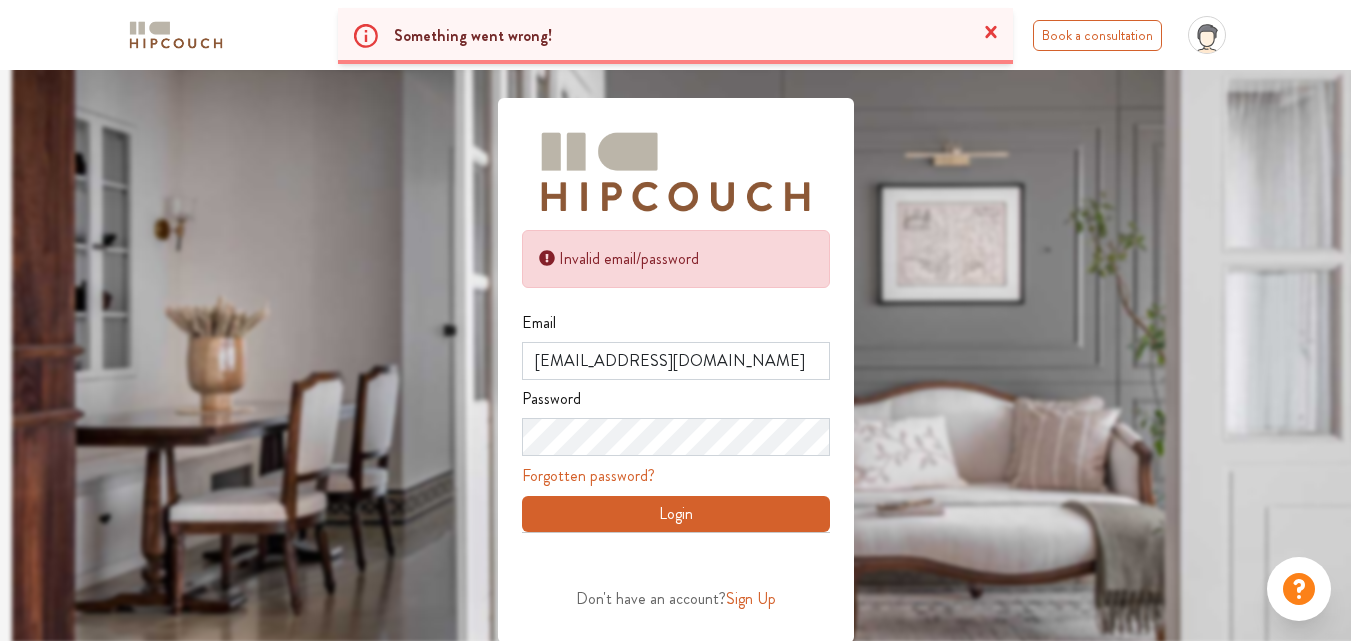 click on "Login" at bounding box center (676, 514) 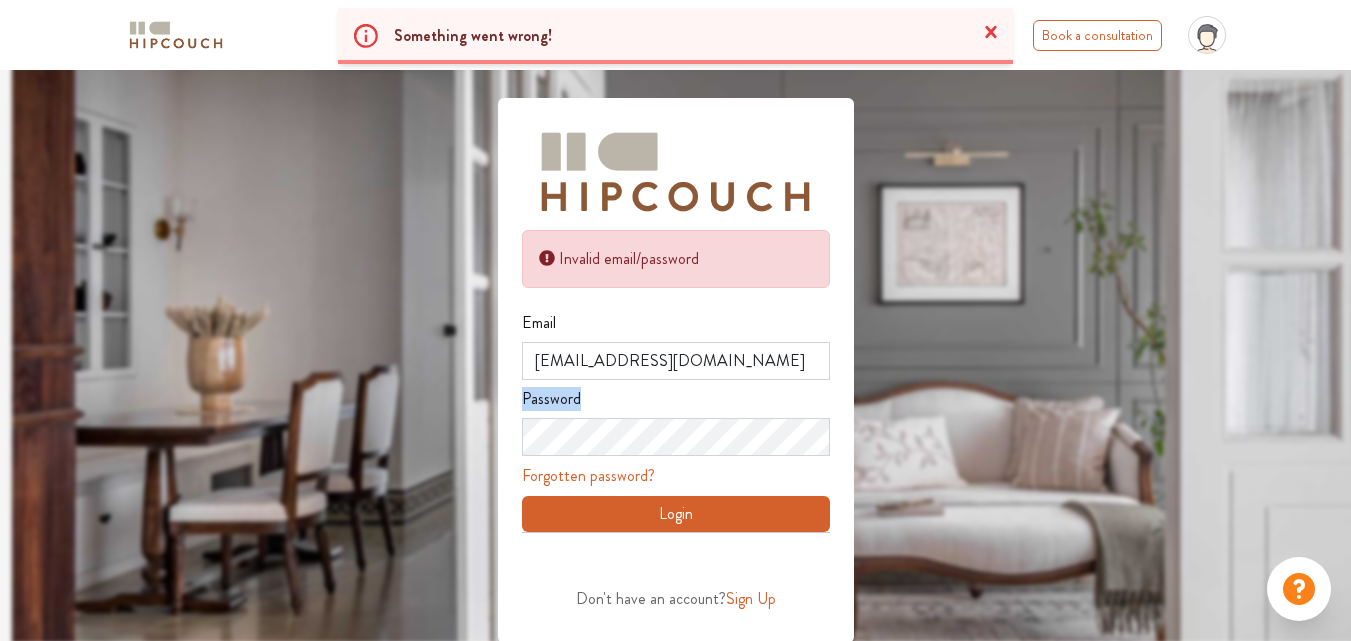 click on "Password Forgotten password?" at bounding box center (676, 434) 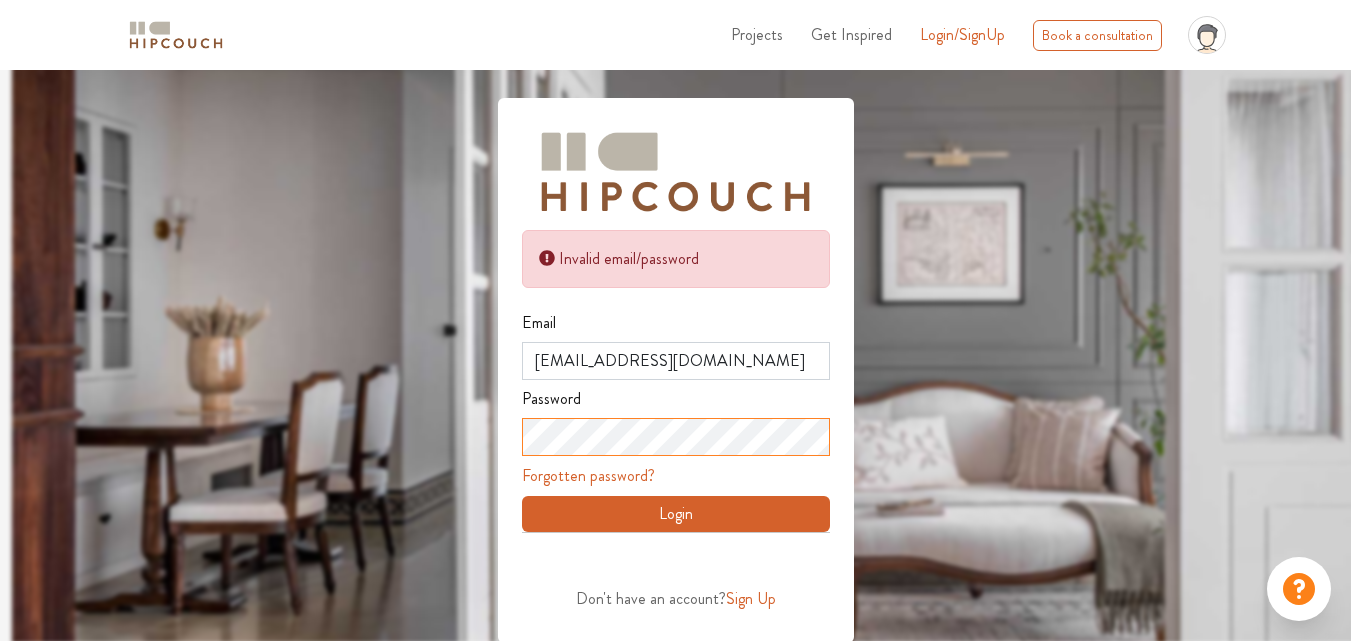 drag, startPoint x: 632, startPoint y: 415, endPoint x: 470, endPoint y: 442, distance: 164.23459 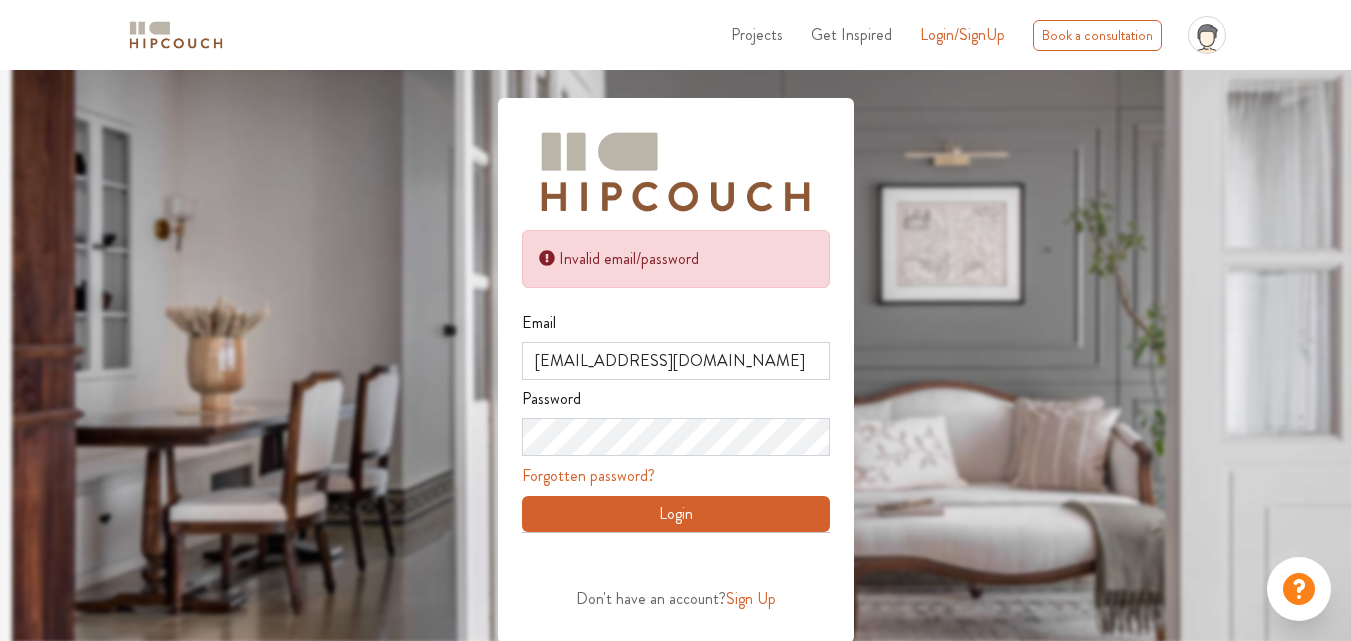 click on "Login" at bounding box center [676, 514] 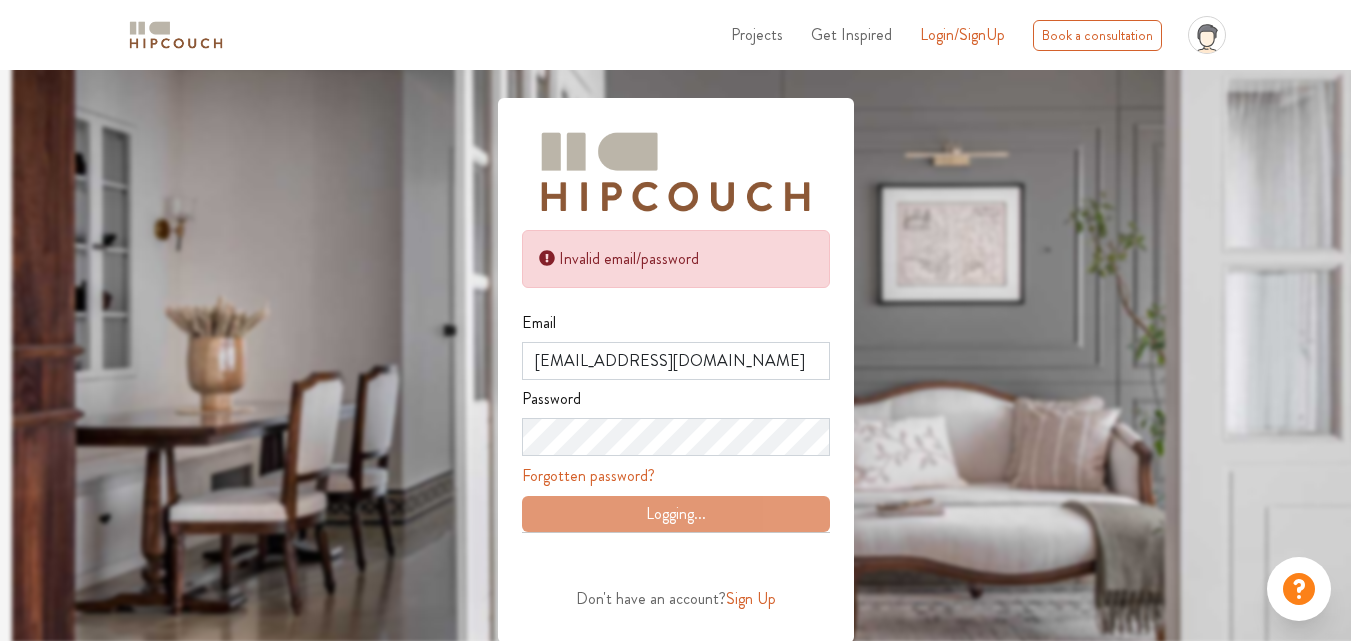 click on "Logging..." at bounding box center (676, 510) 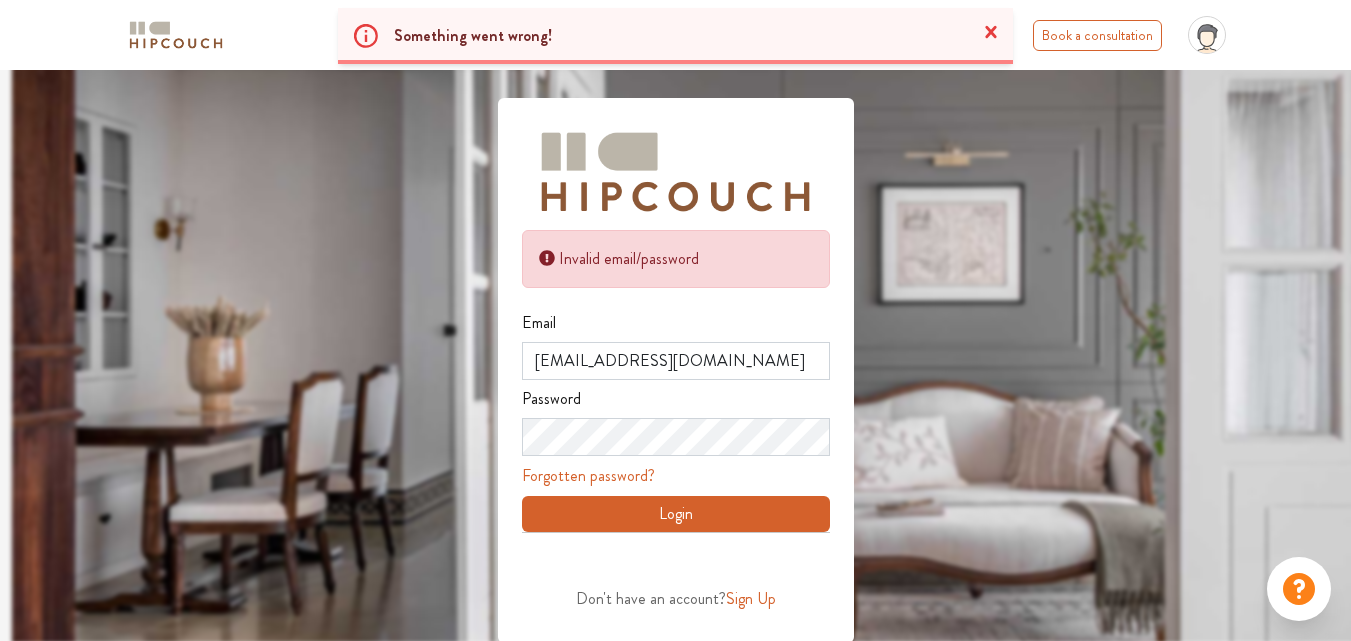click on "Login" at bounding box center [676, 514] 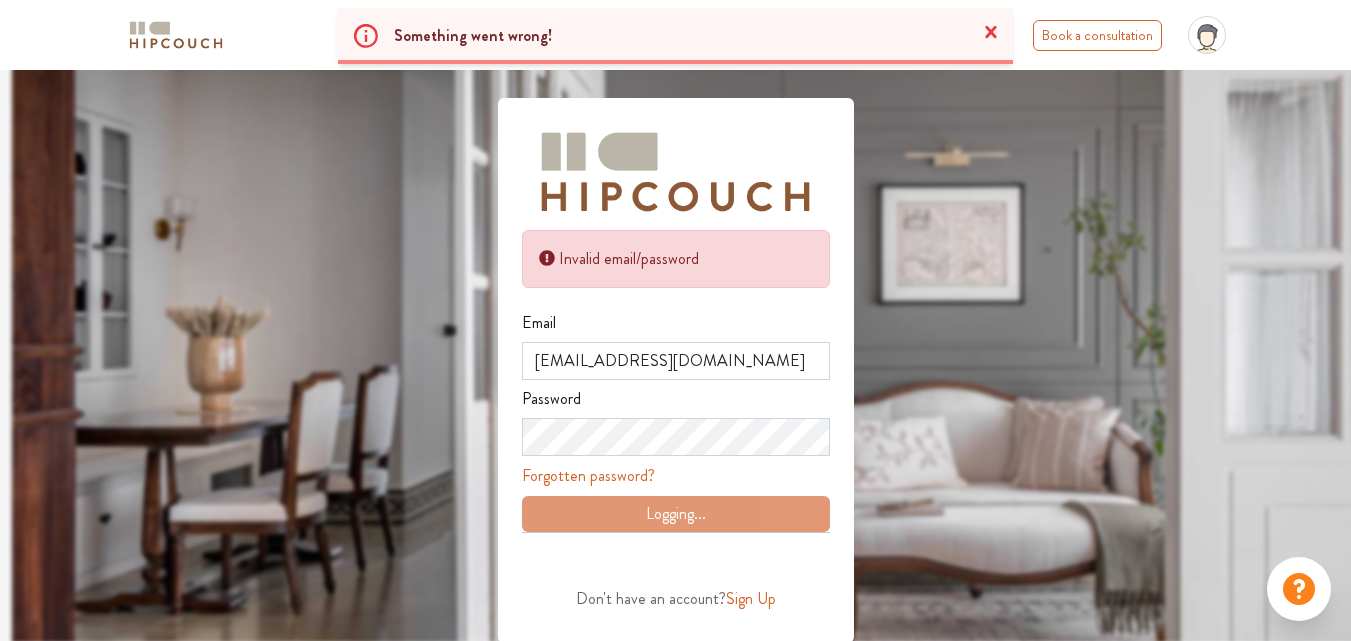 click on "Logging..." at bounding box center (676, 510) 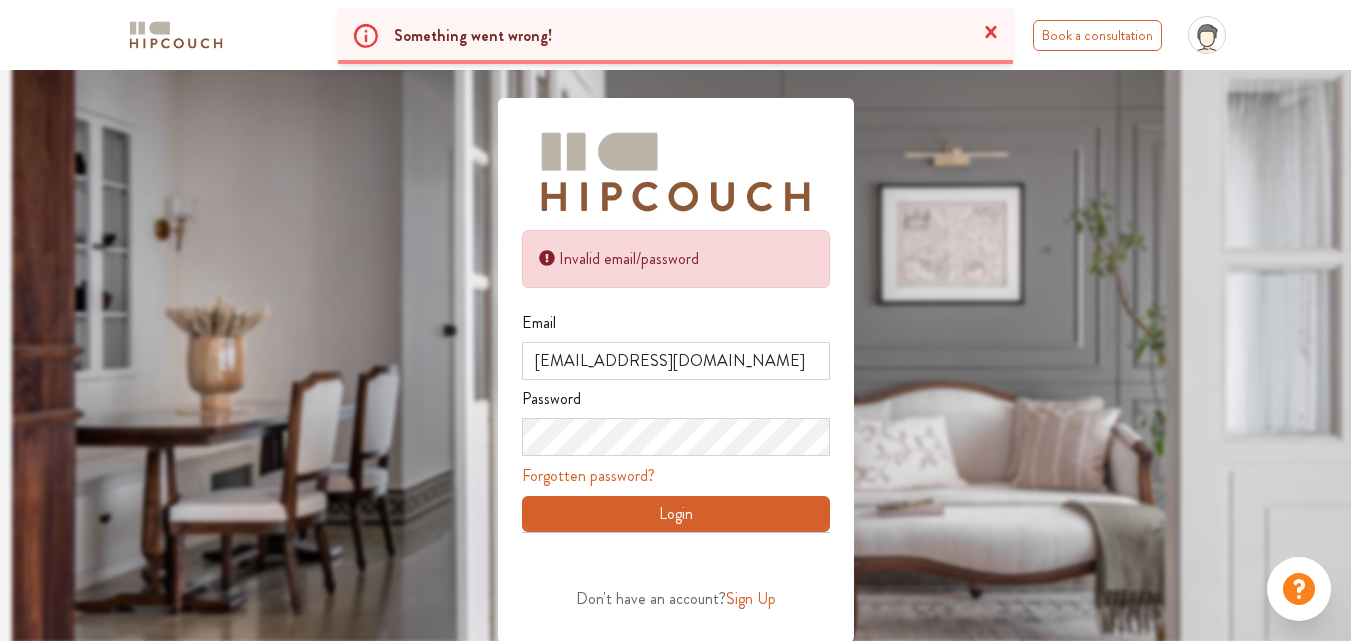 click on "Login" at bounding box center [676, 514] 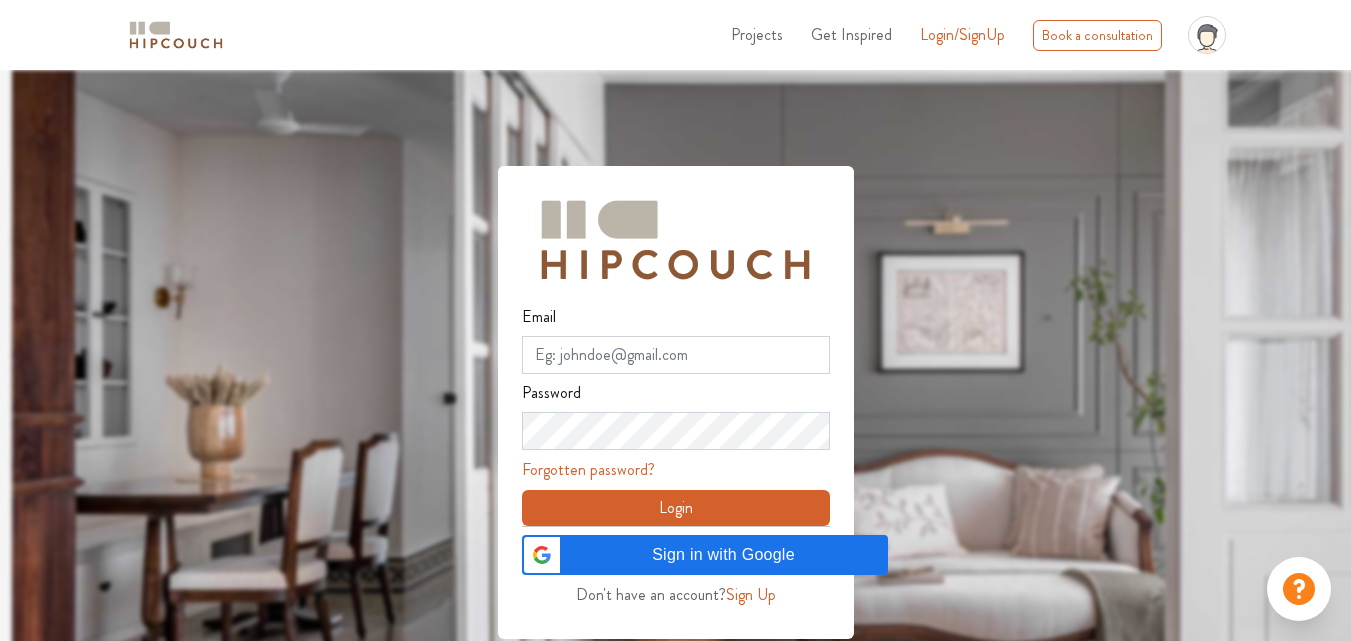scroll, scrollTop: 0, scrollLeft: 0, axis: both 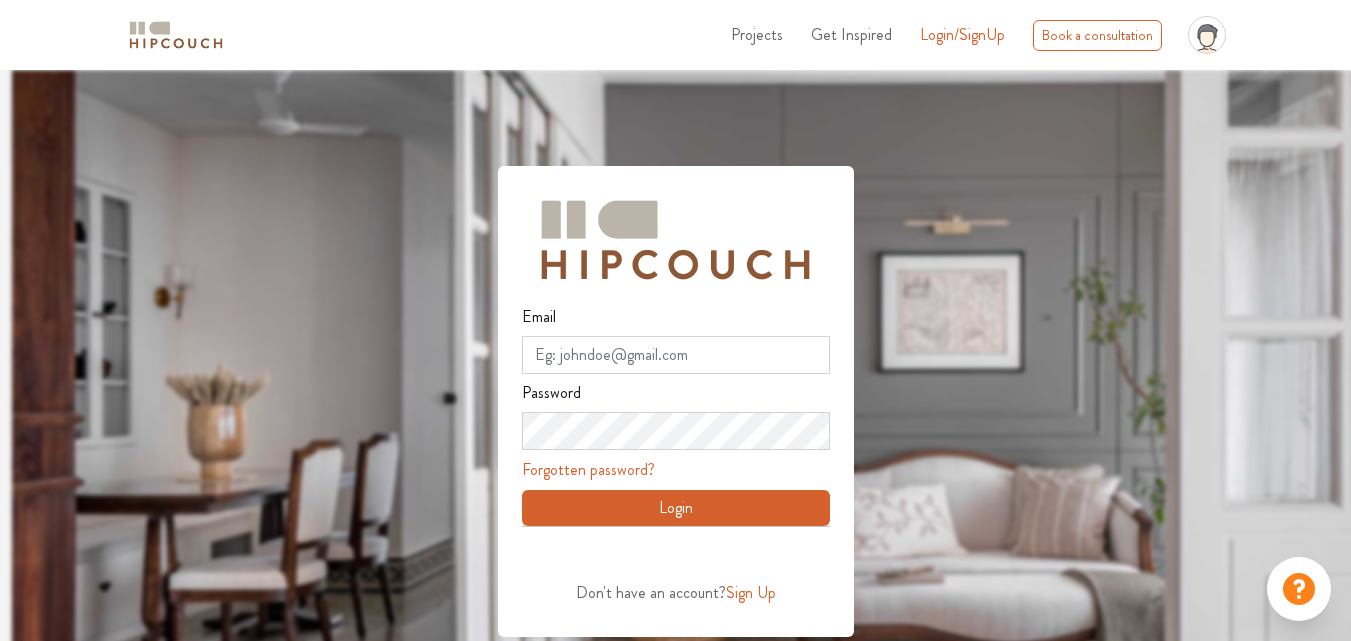 click on "Login" at bounding box center (676, 508) 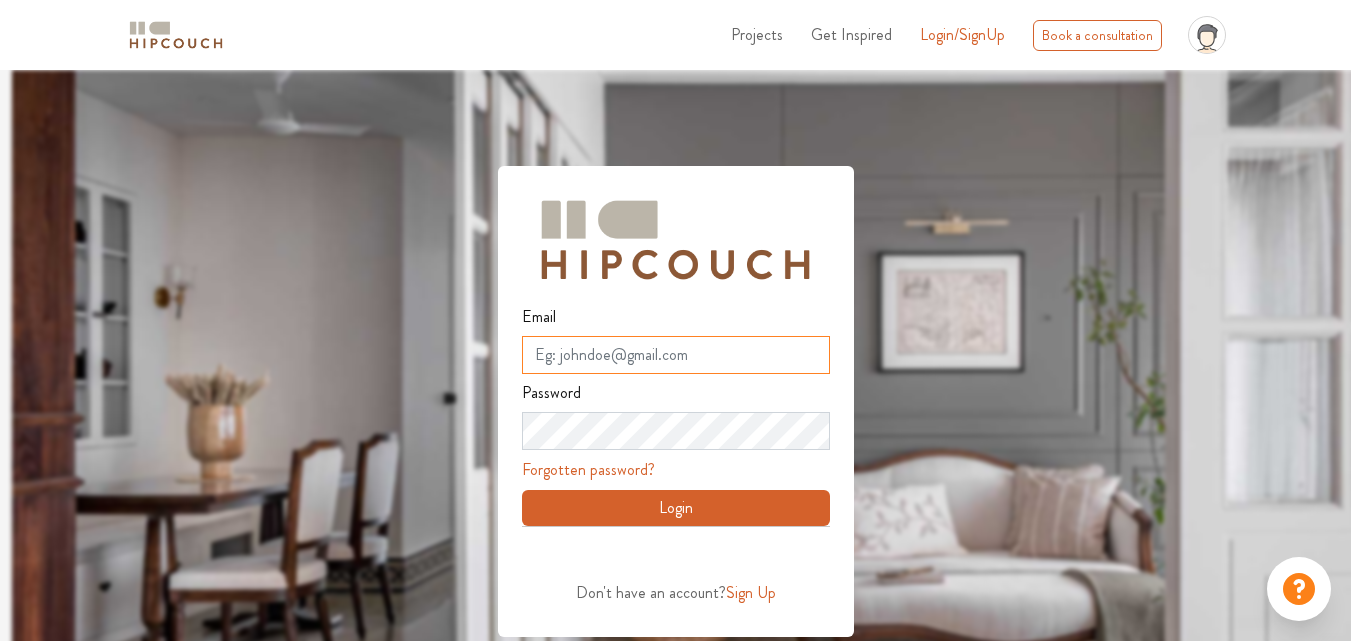 click on "Email" at bounding box center (676, 355) 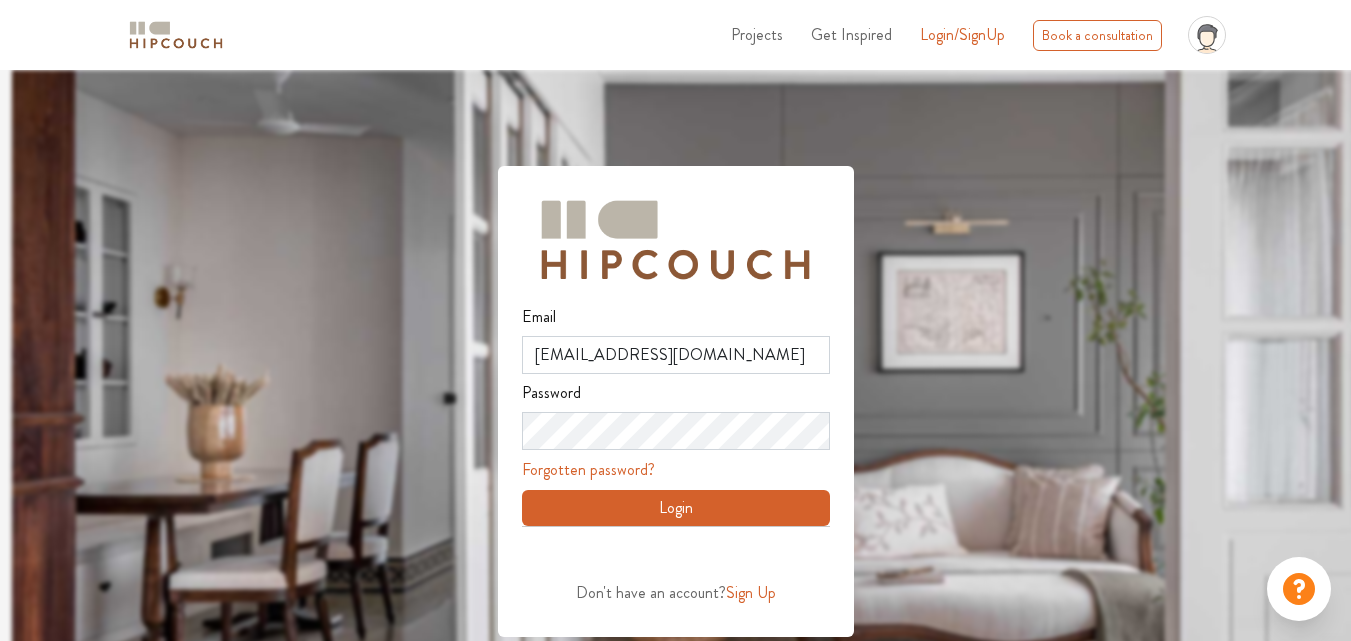 click on "Login" at bounding box center [676, 508] 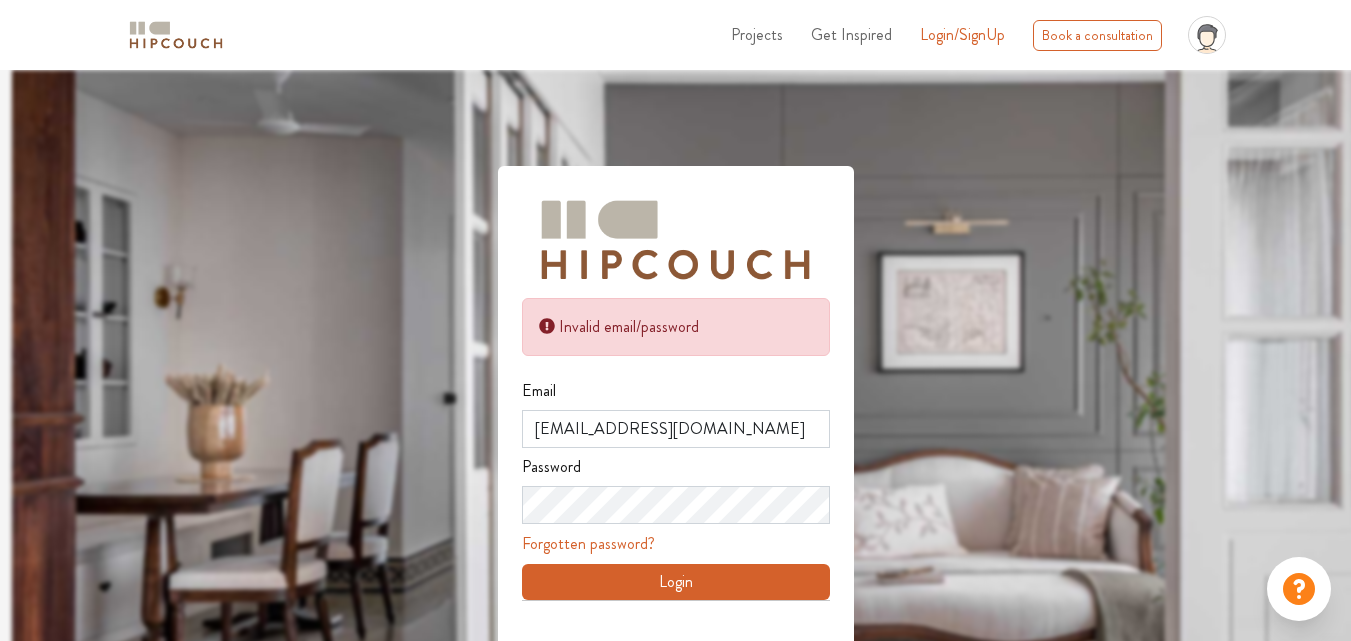 click on "Login" at bounding box center (676, 582) 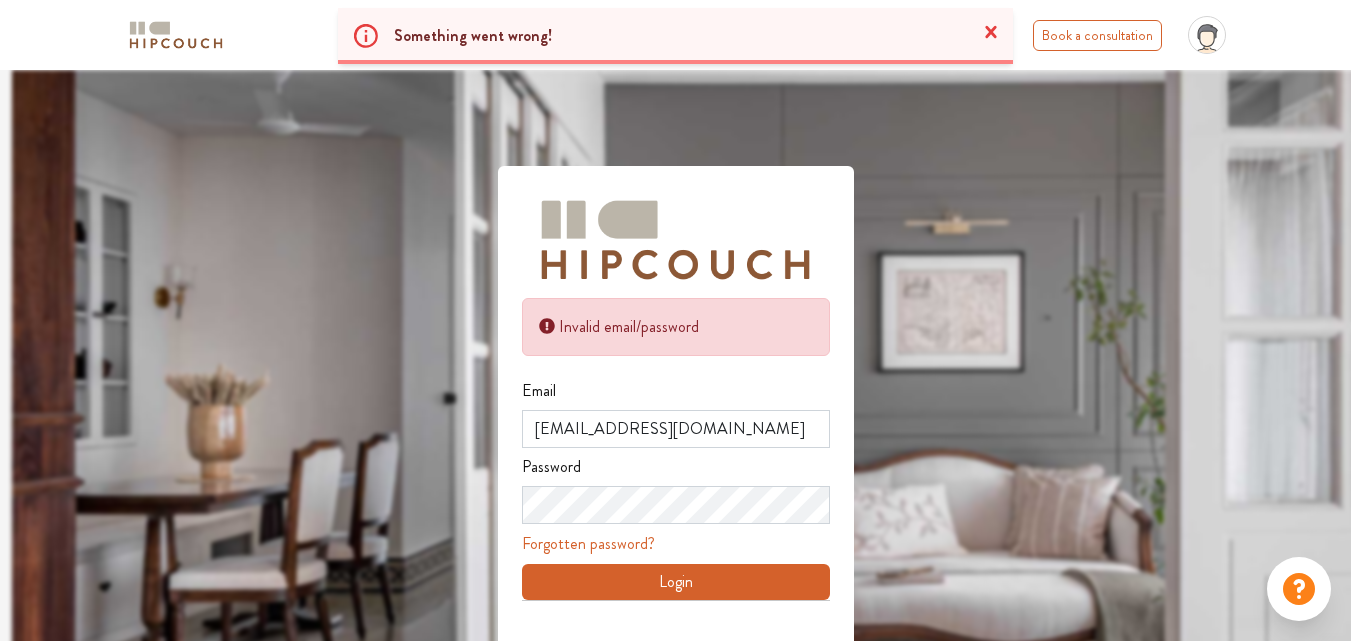 click on "Login" at bounding box center [676, 582] 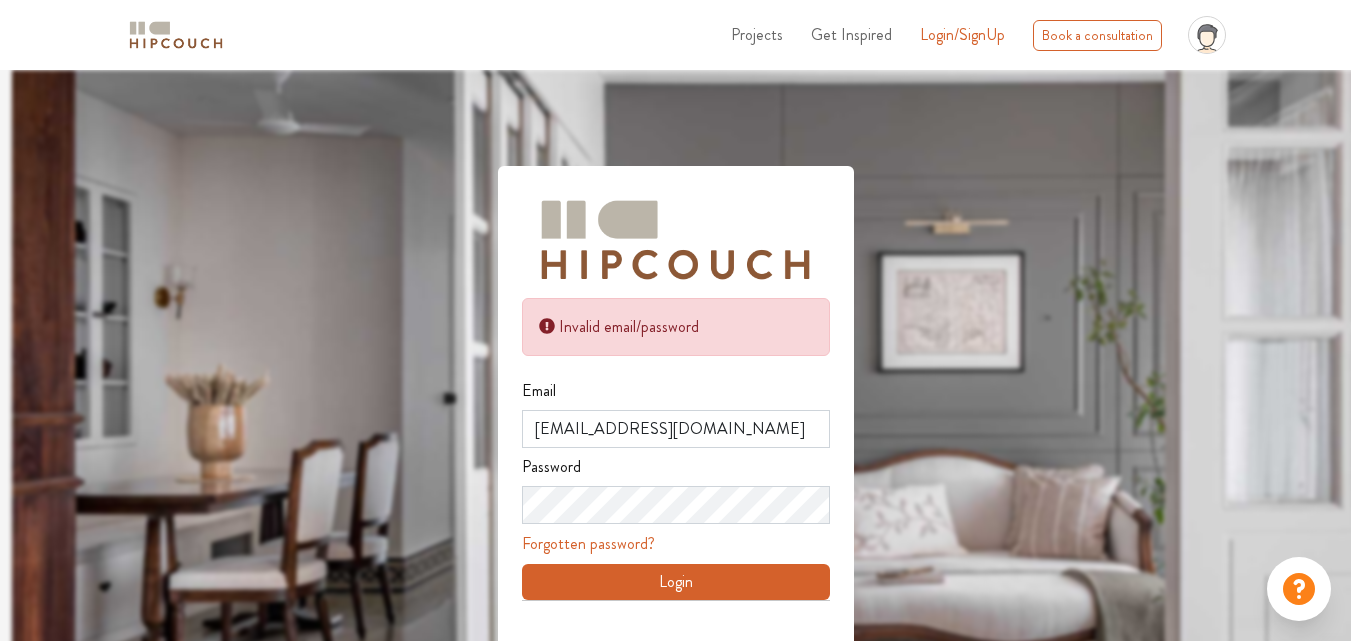 click on "Login" at bounding box center [676, 582] 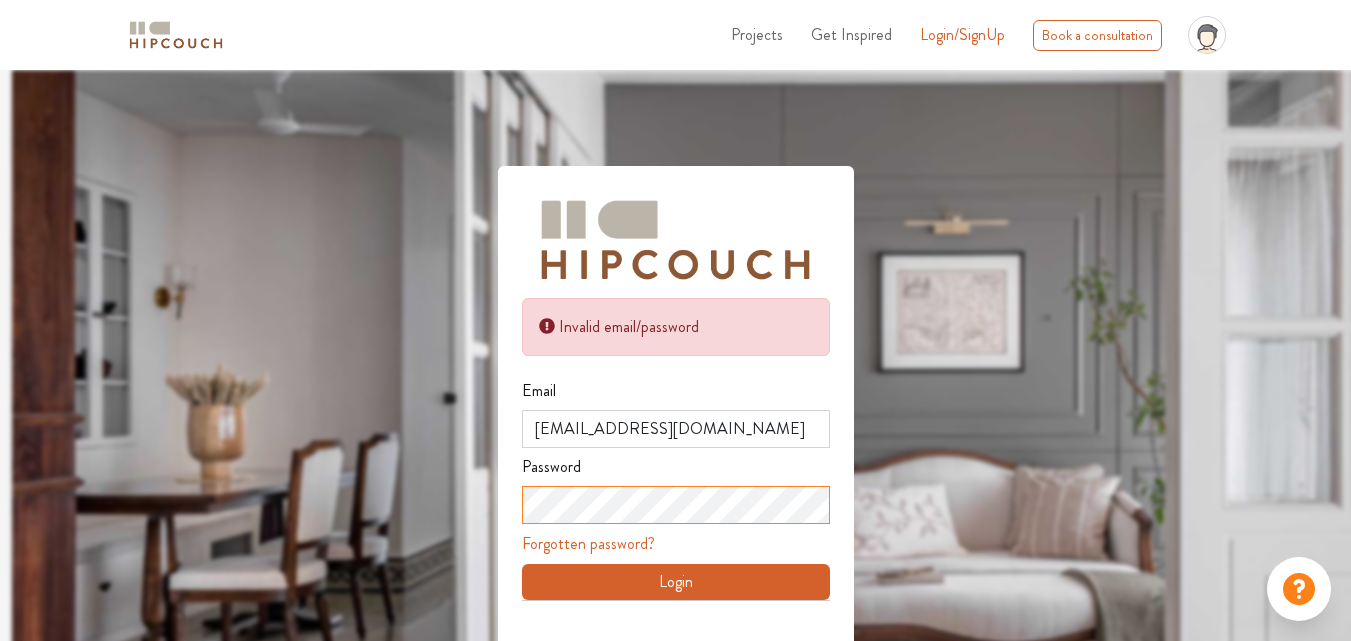 scroll, scrollTop: 70, scrollLeft: 0, axis: vertical 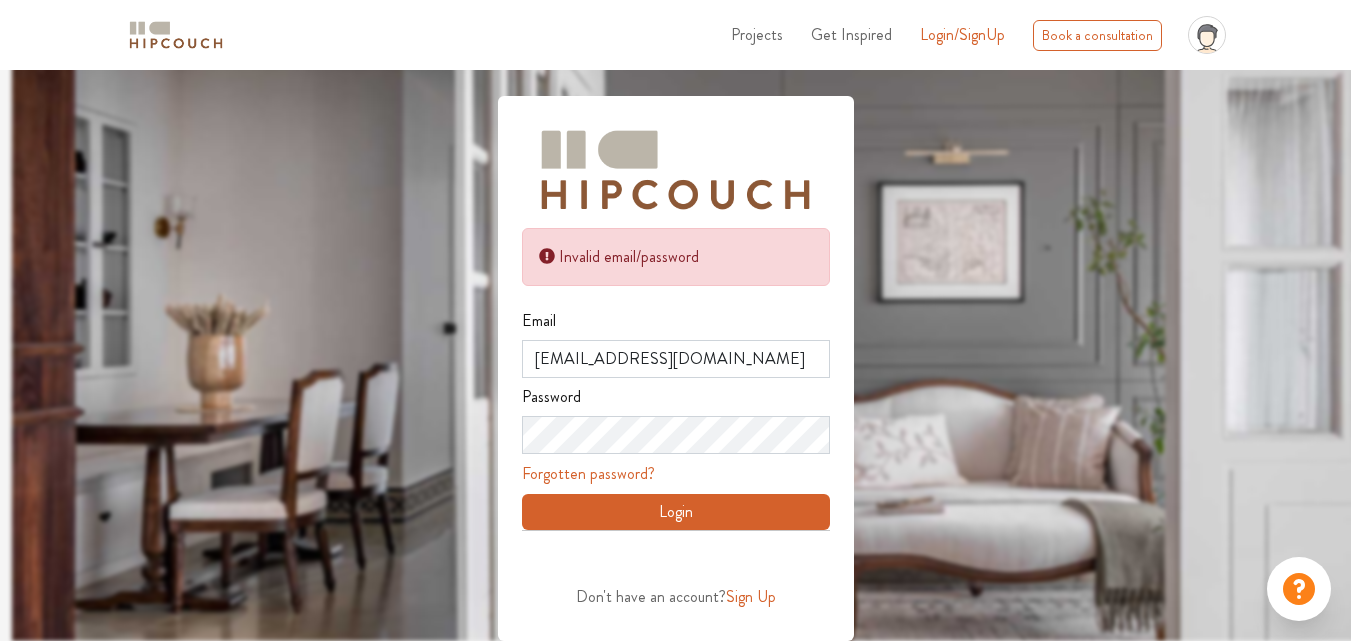 click on "Login" at bounding box center (676, 512) 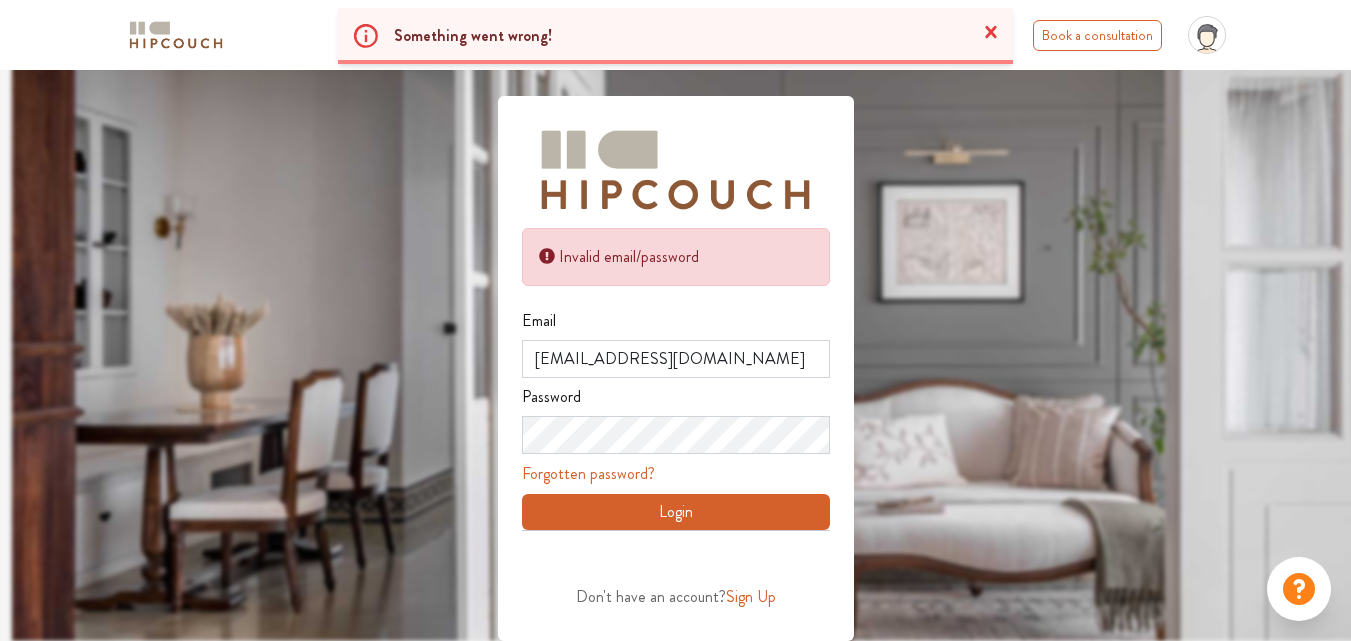 click on "Forgotten password?" at bounding box center [588, 473] 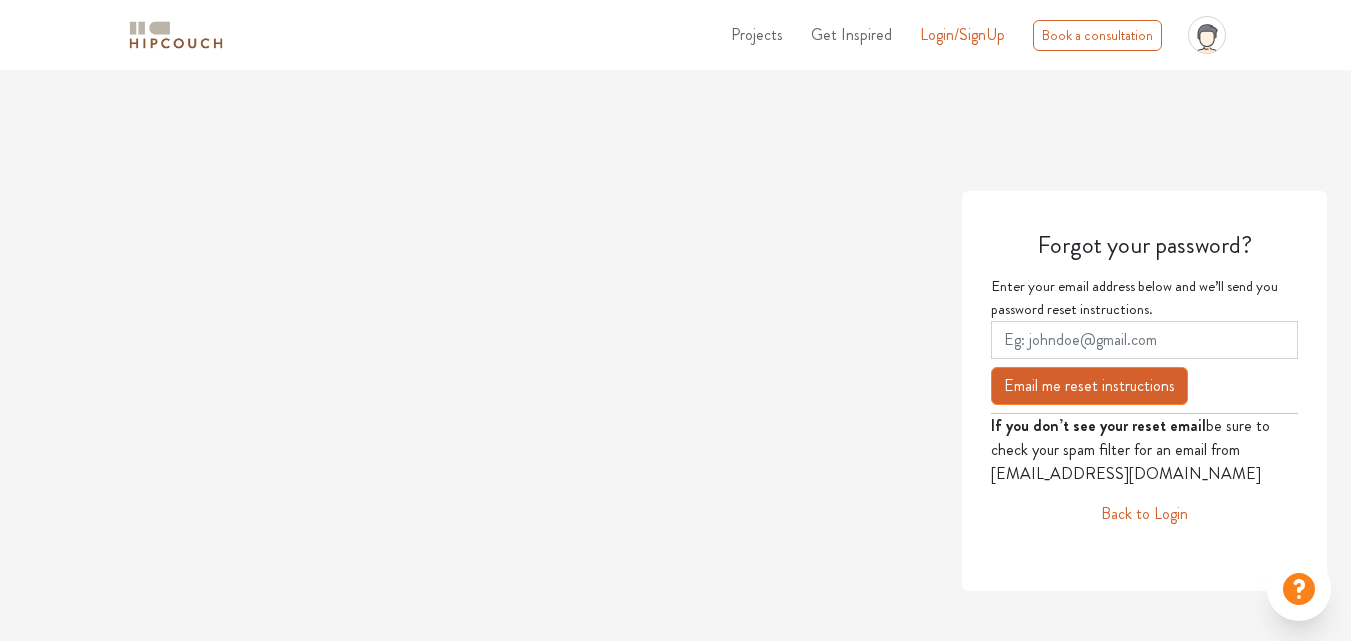 scroll, scrollTop: 0, scrollLeft: 0, axis: both 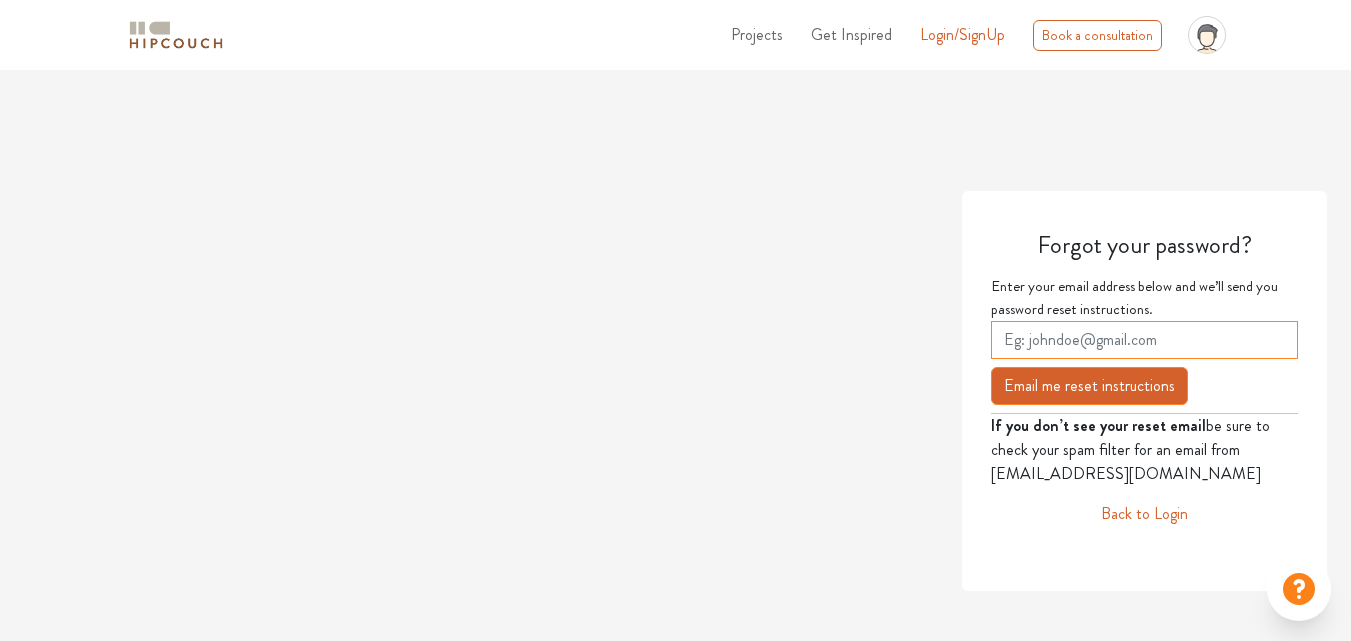 click at bounding box center [1144, 340] 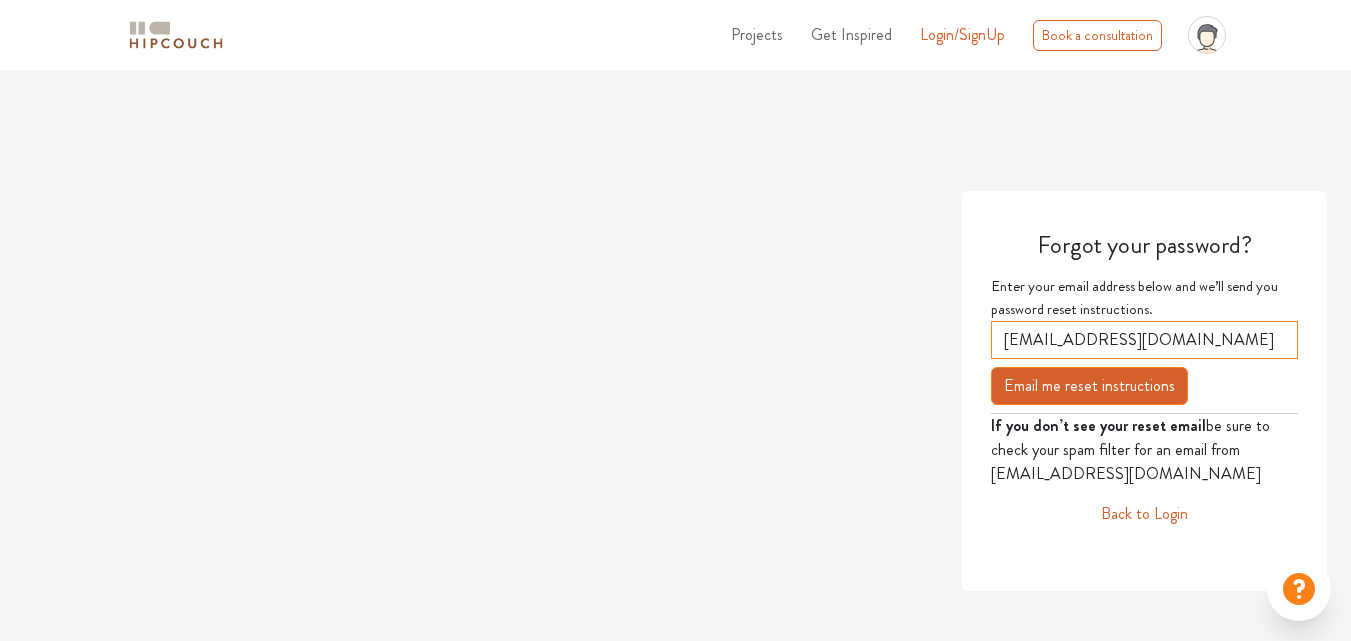 type on "[EMAIL_ADDRESS][DOMAIN_NAME]" 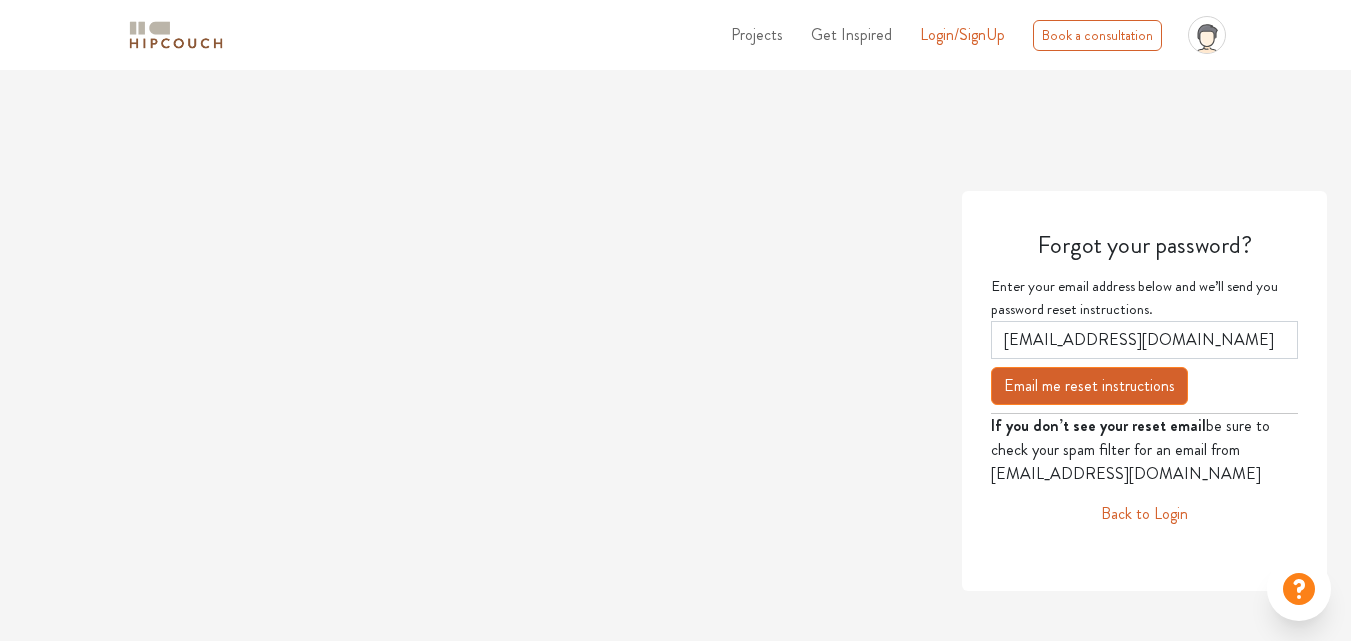click on "Email me reset instructions" at bounding box center (1089, 386) 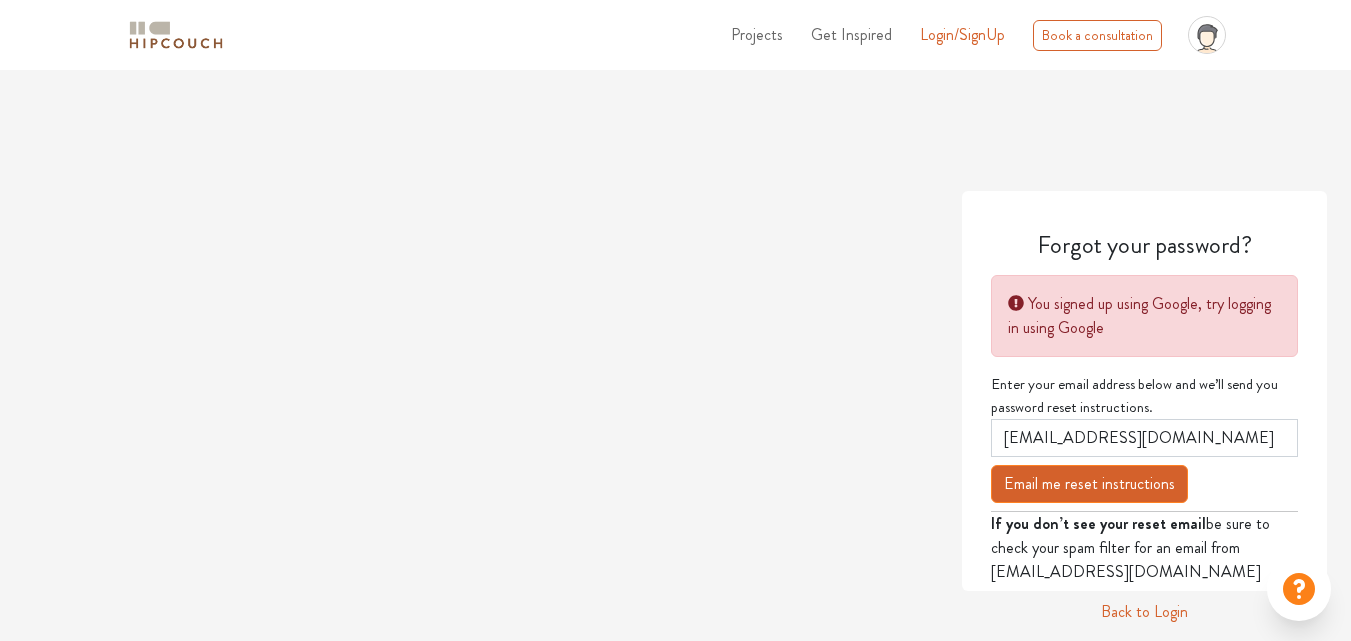 click on "Email me reset instructions" at bounding box center [1089, 484] 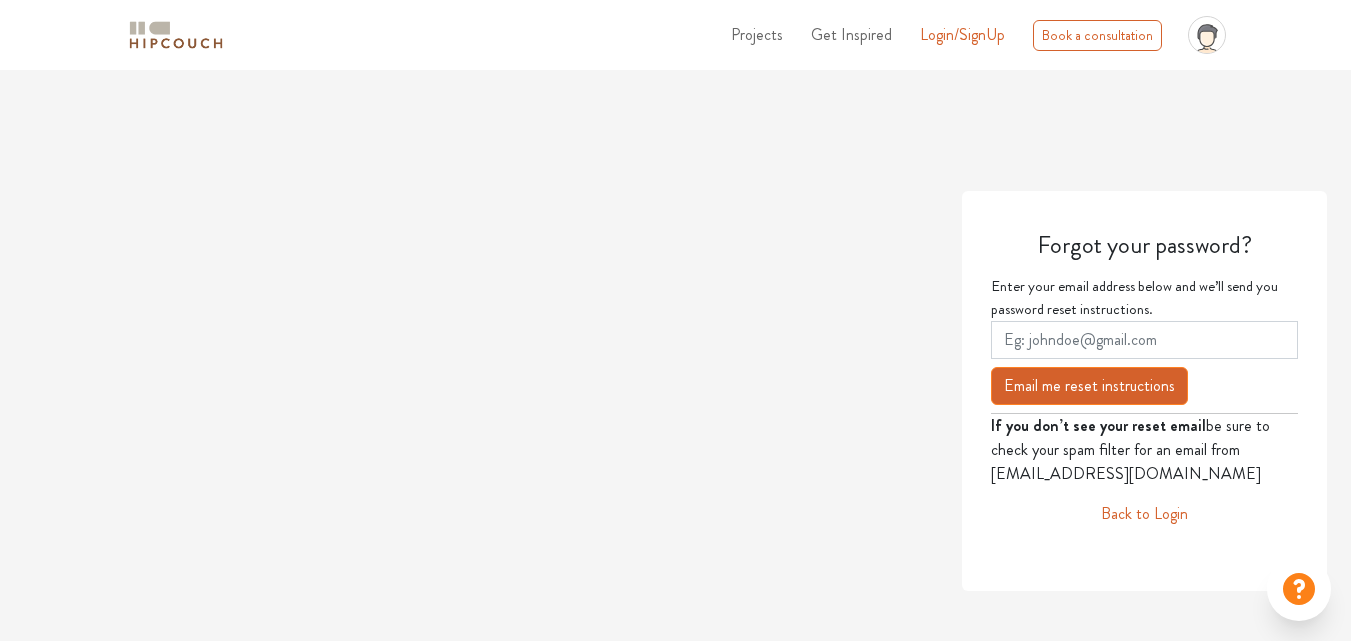 scroll, scrollTop: 0, scrollLeft: 0, axis: both 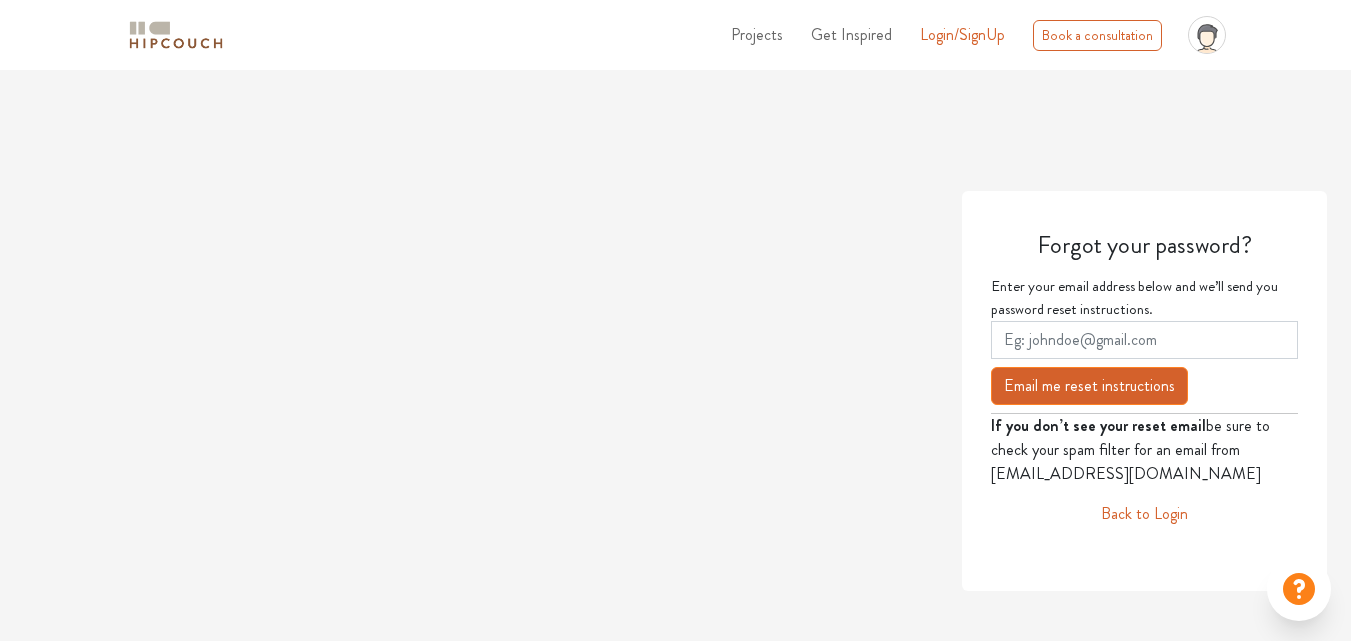 click on "Projects" at bounding box center [757, 34] 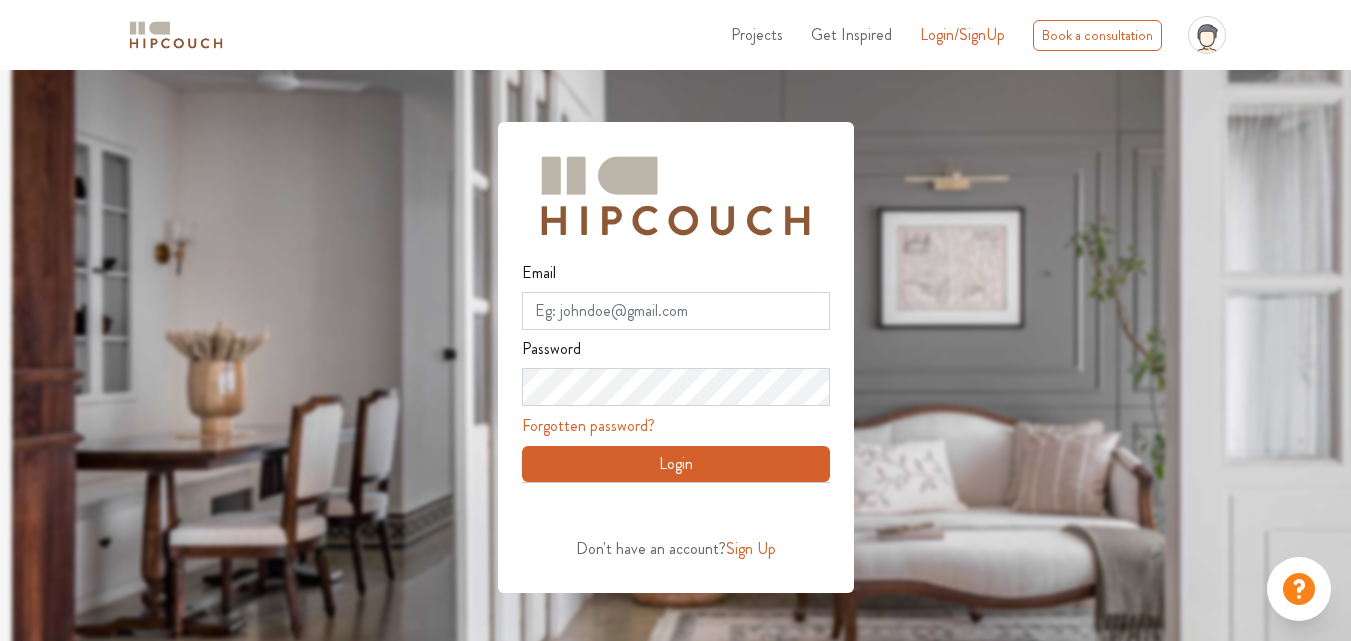 scroll, scrollTop: 45, scrollLeft: 0, axis: vertical 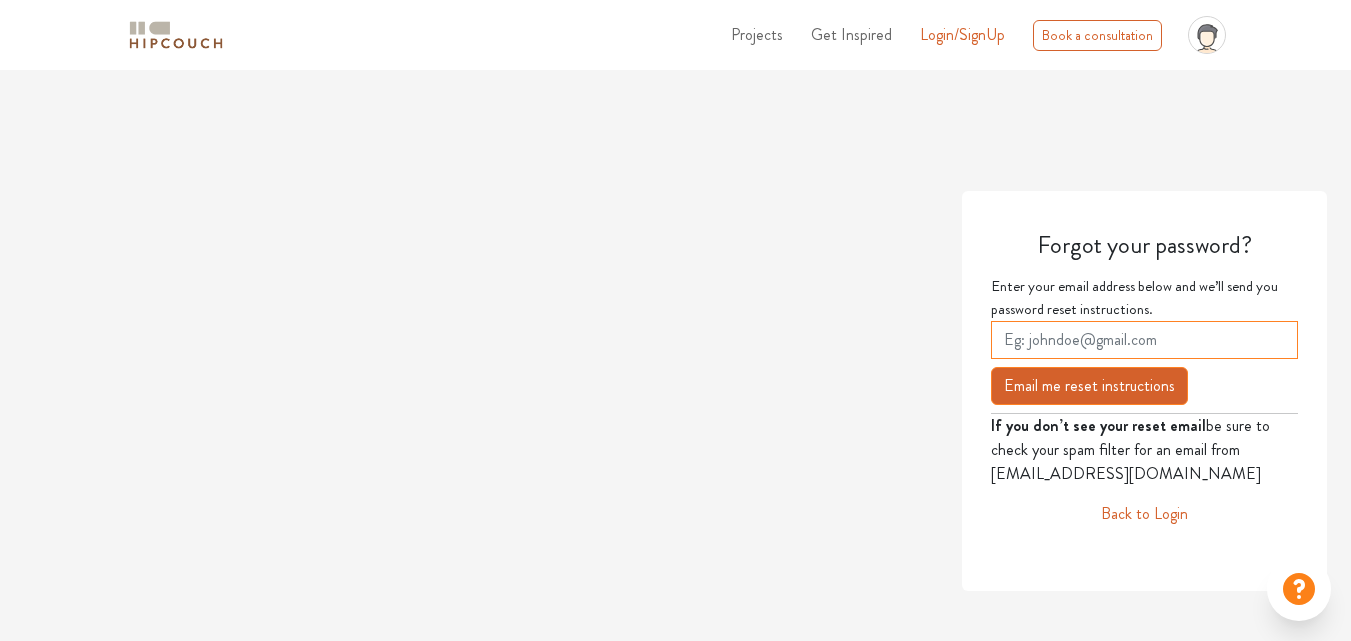 click at bounding box center [1144, 340] 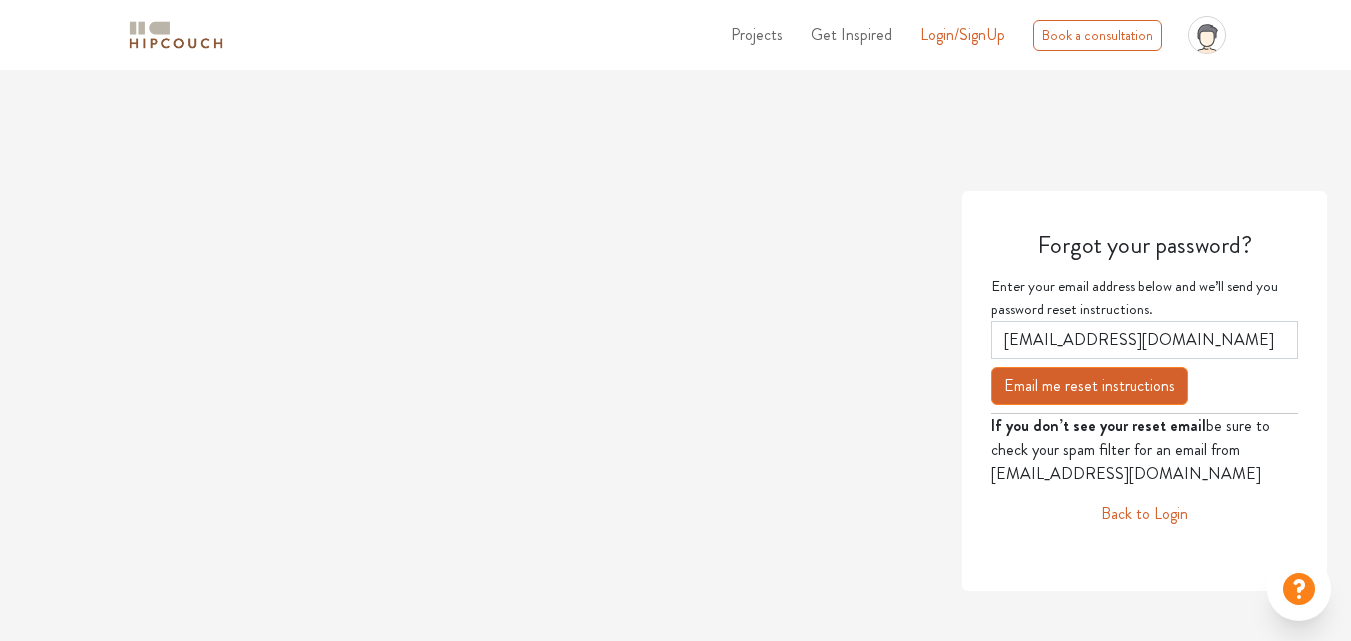 click on "Email me reset instructions" at bounding box center [1089, 386] 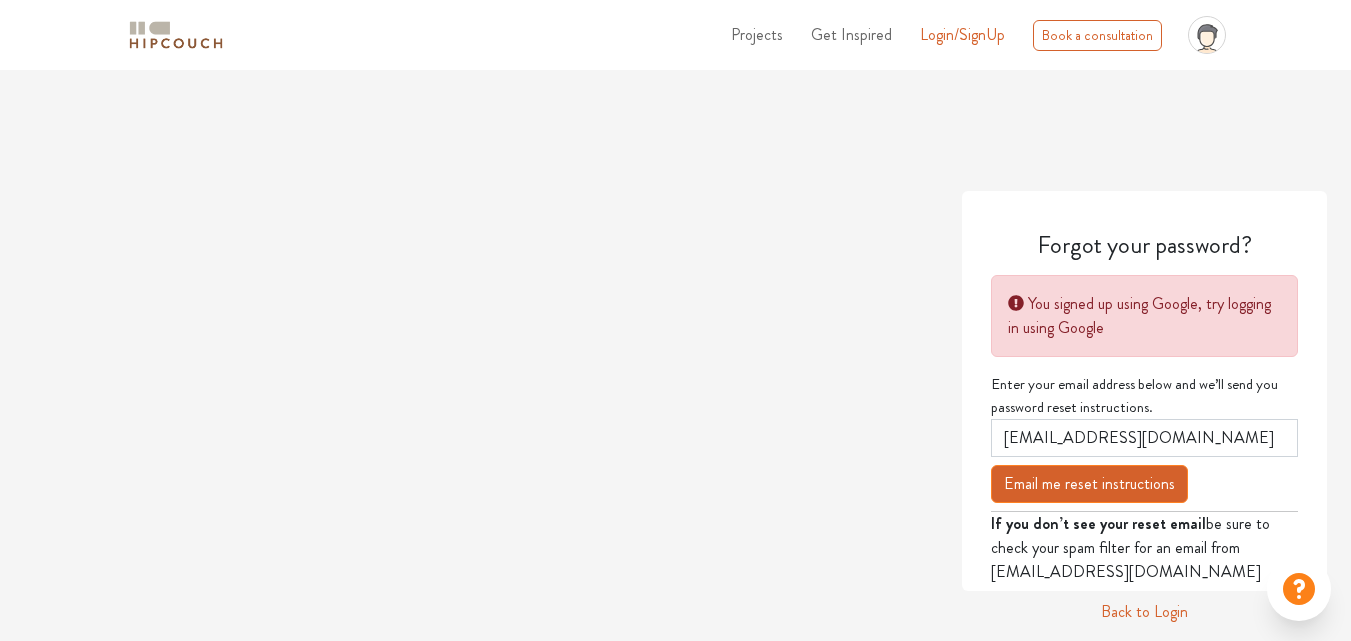 click on "Projects" at bounding box center (757, 34) 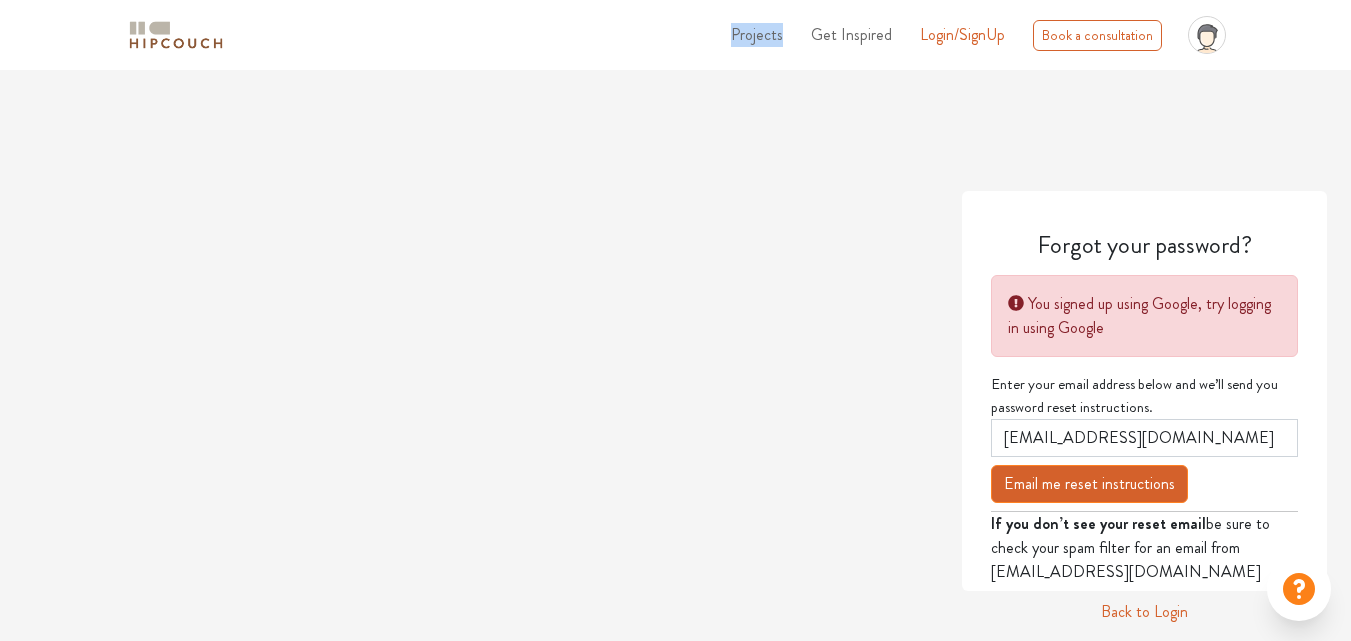 click on "Projects" at bounding box center (757, 34) 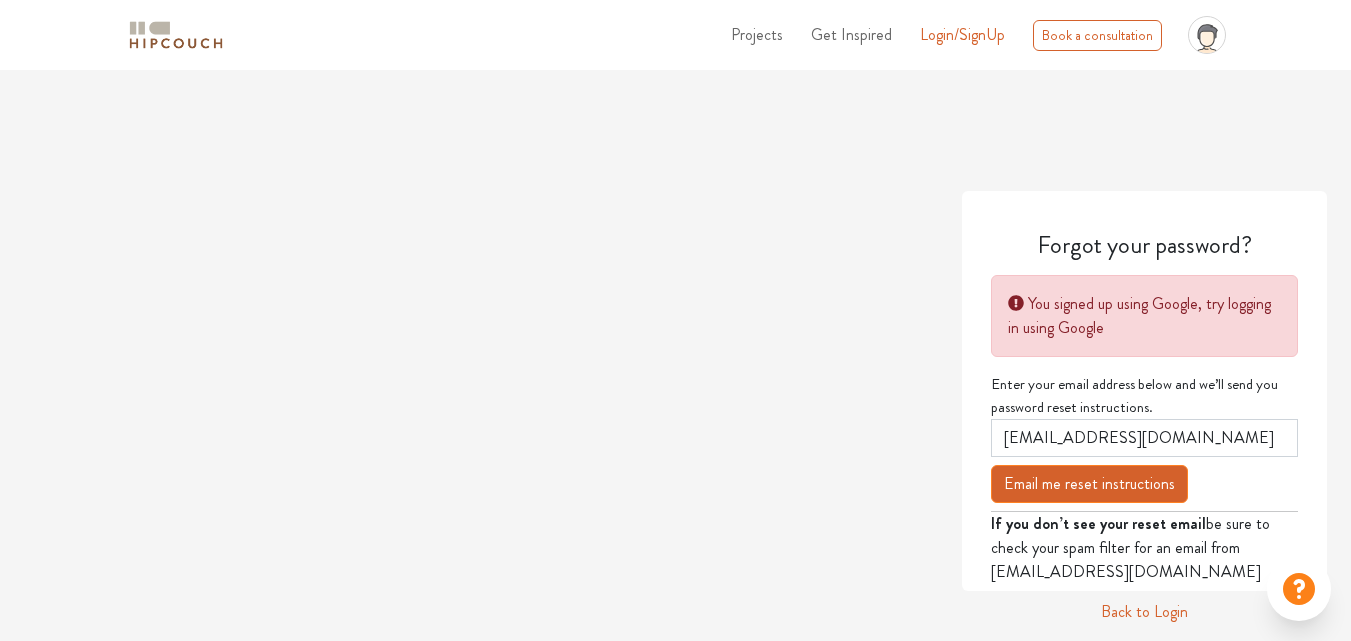 click on "Get Inspired" at bounding box center [851, 34] 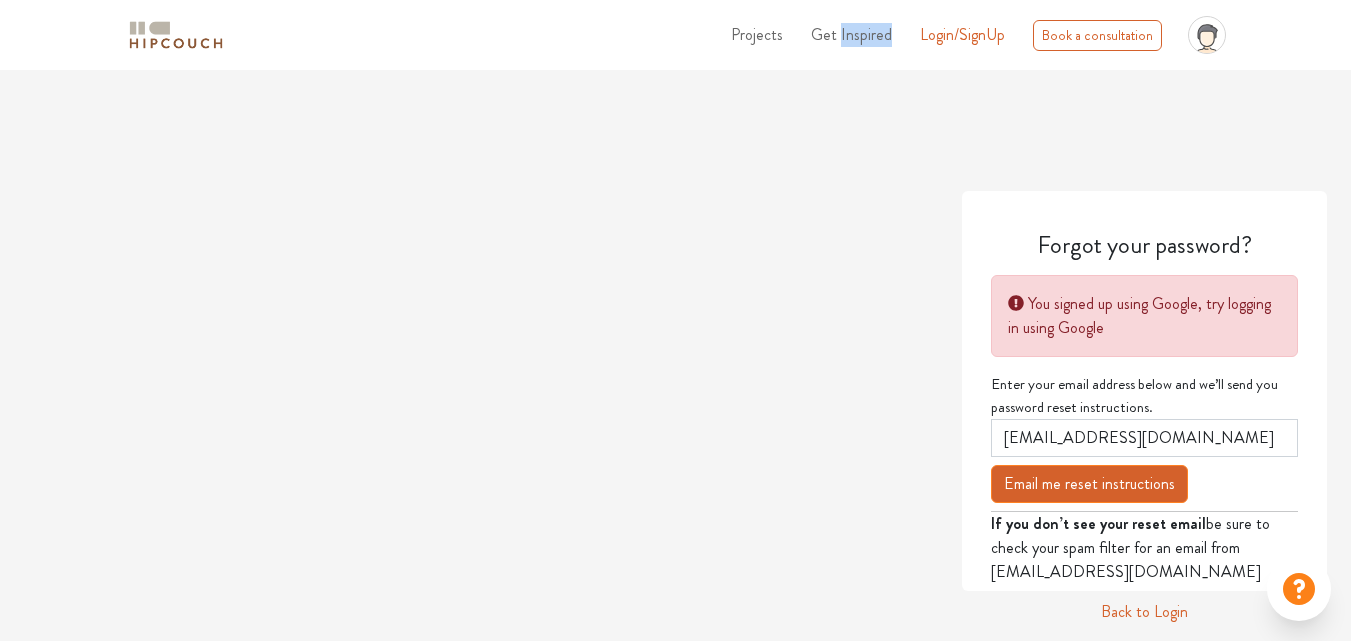 click on "Get Inspired" at bounding box center (851, 34) 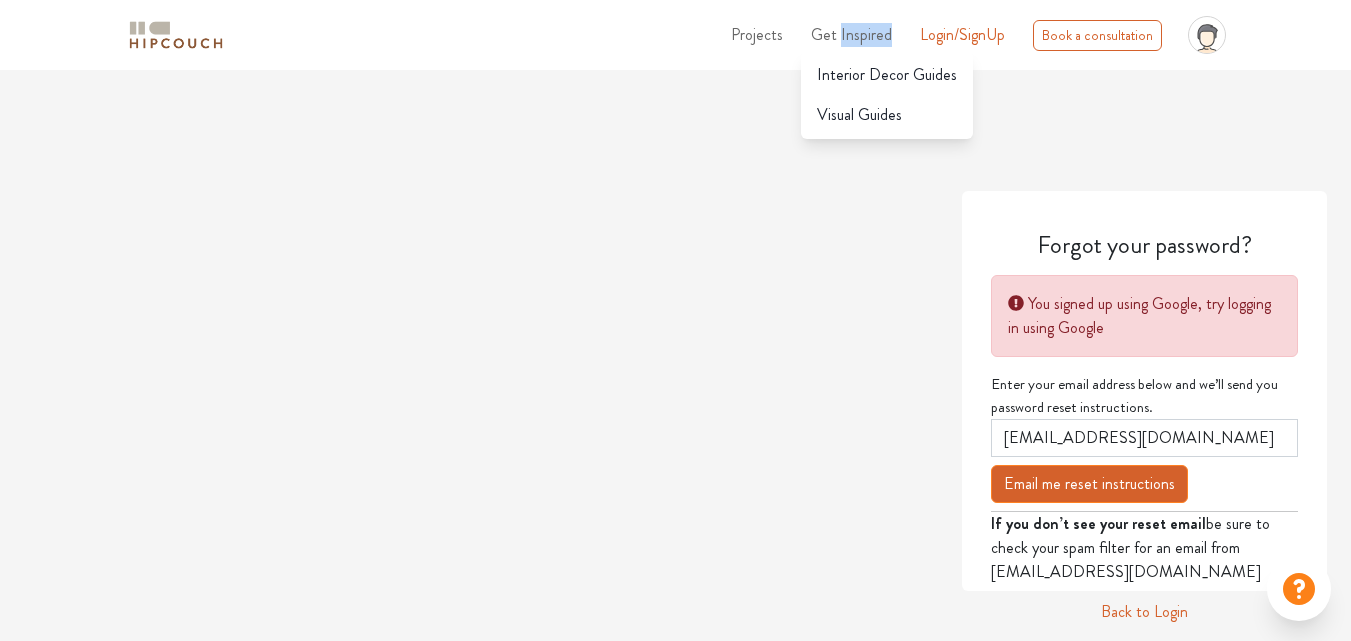 click on "Get Inspired" at bounding box center (851, 34) 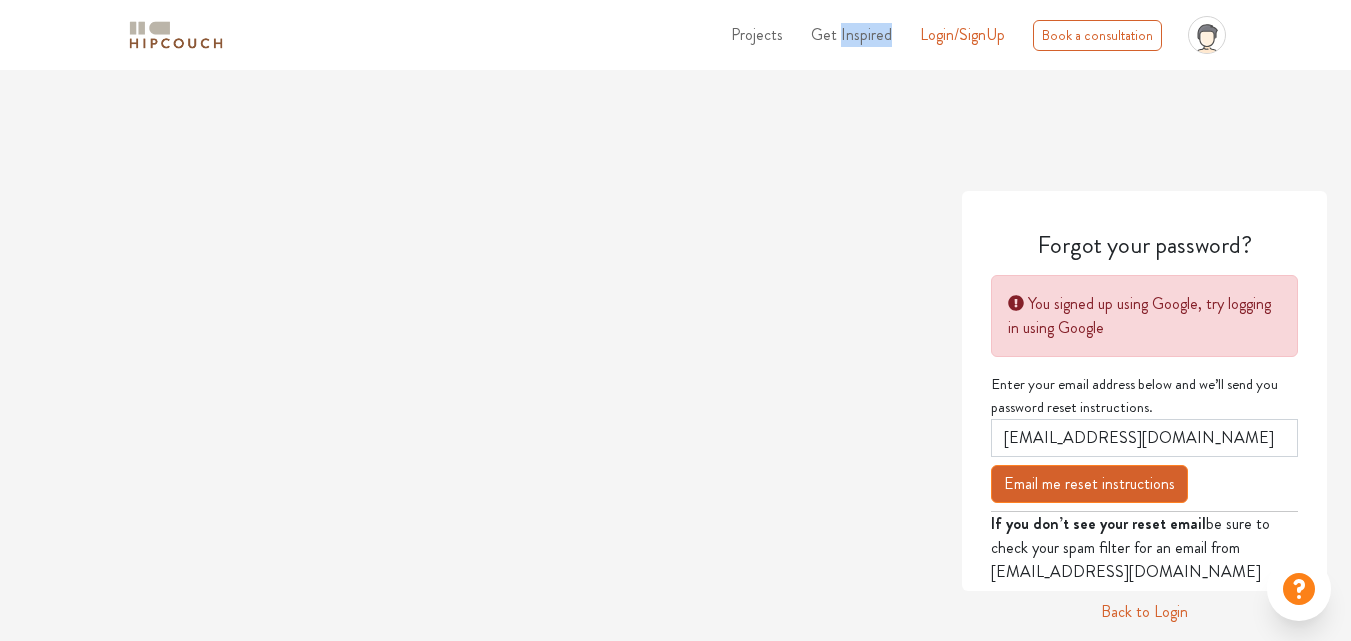 click on "Get Inspired" at bounding box center (851, 34) 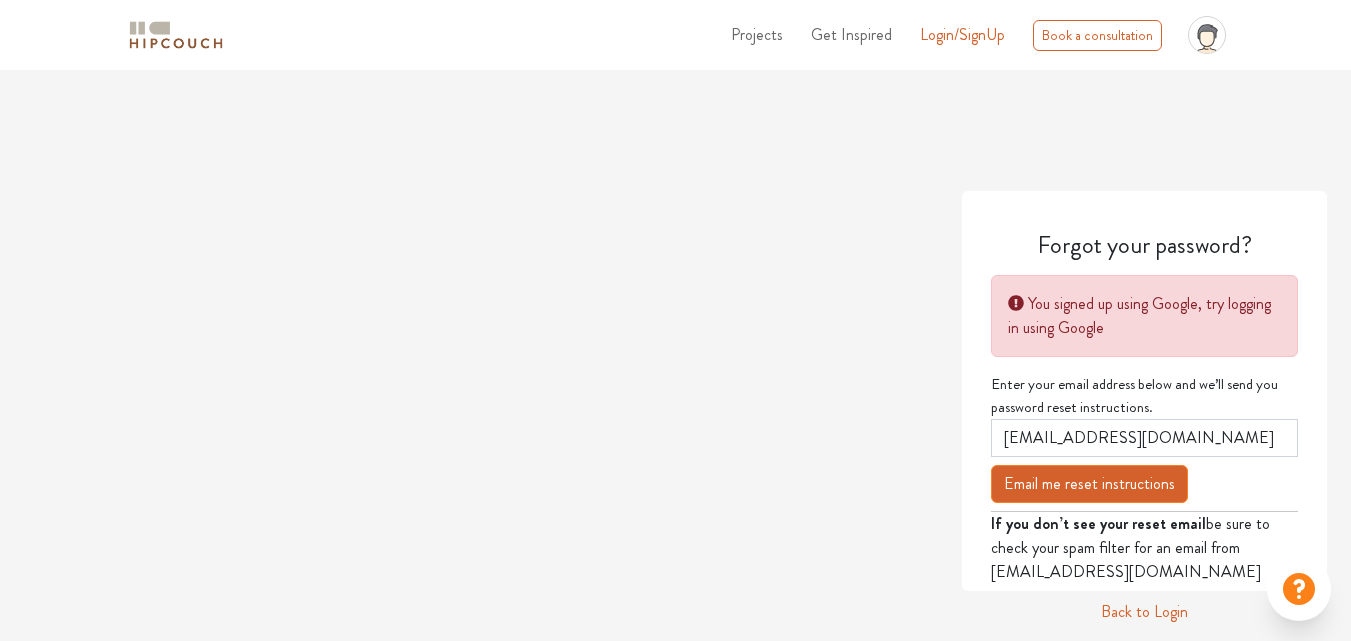 click on "Projects" at bounding box center [757, 34] 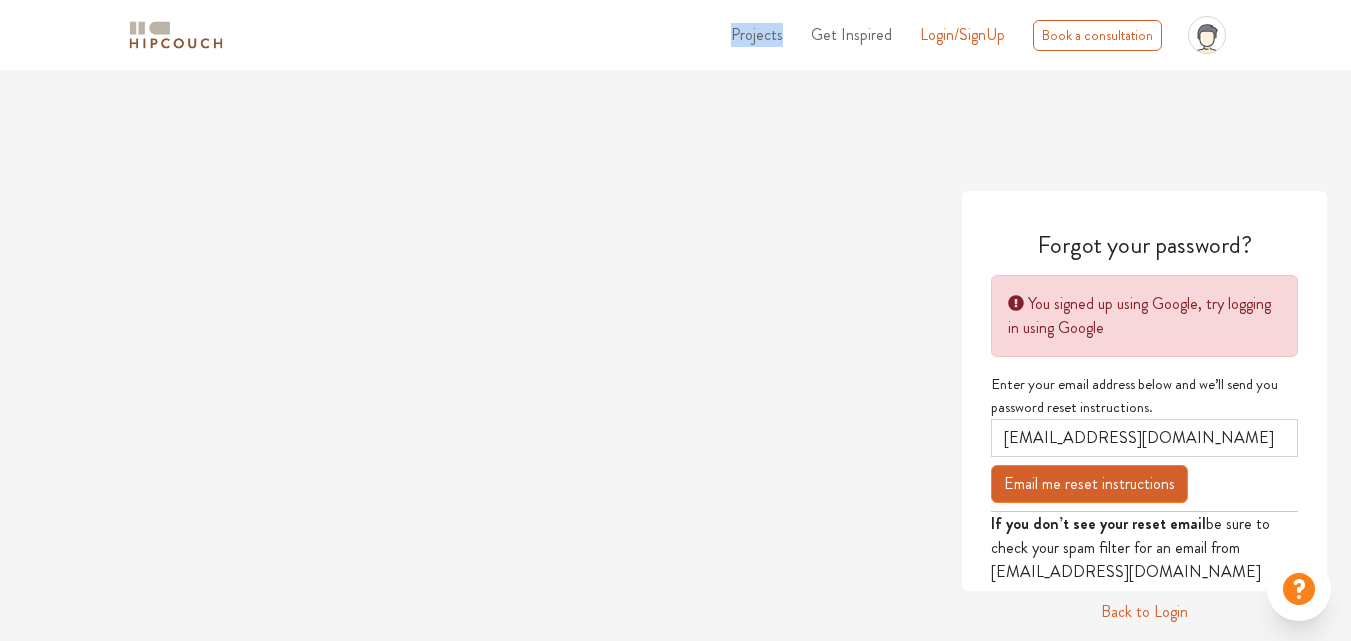 click on "Projects" at bounding box center (757, 34) 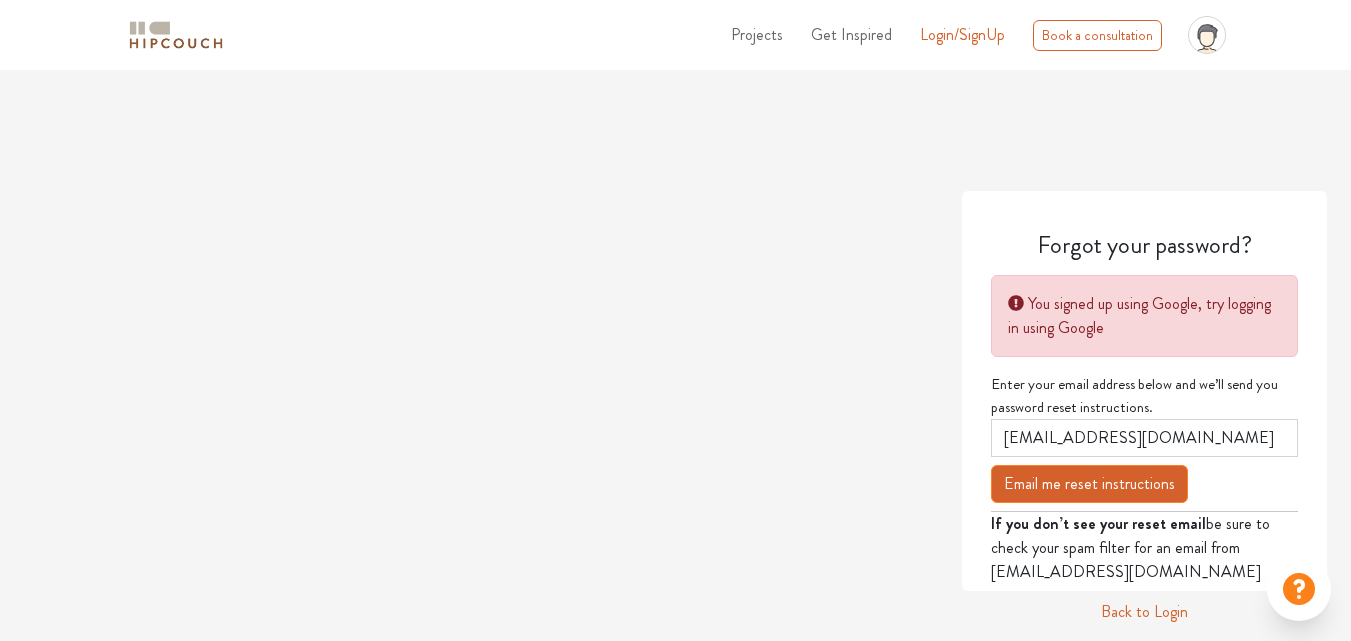 click on "Login/SignUp" at bounding box center (962, 34) 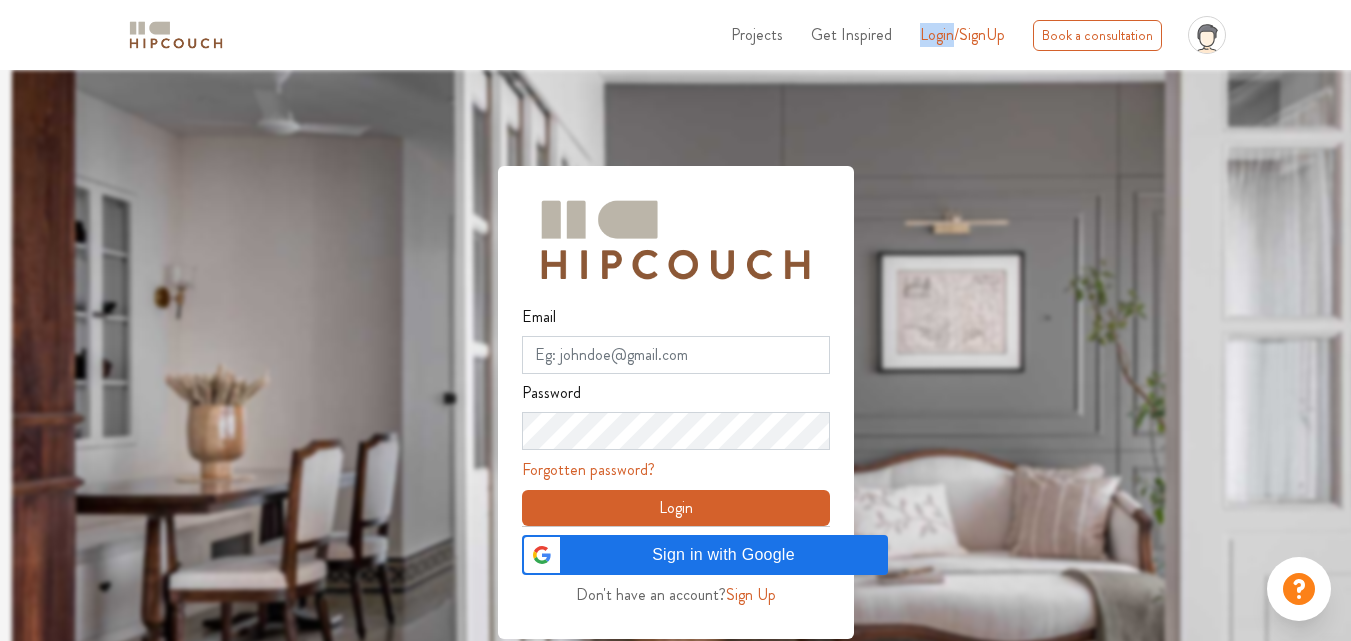 click on "Login/SignUp" at bounding box center [962, 34] 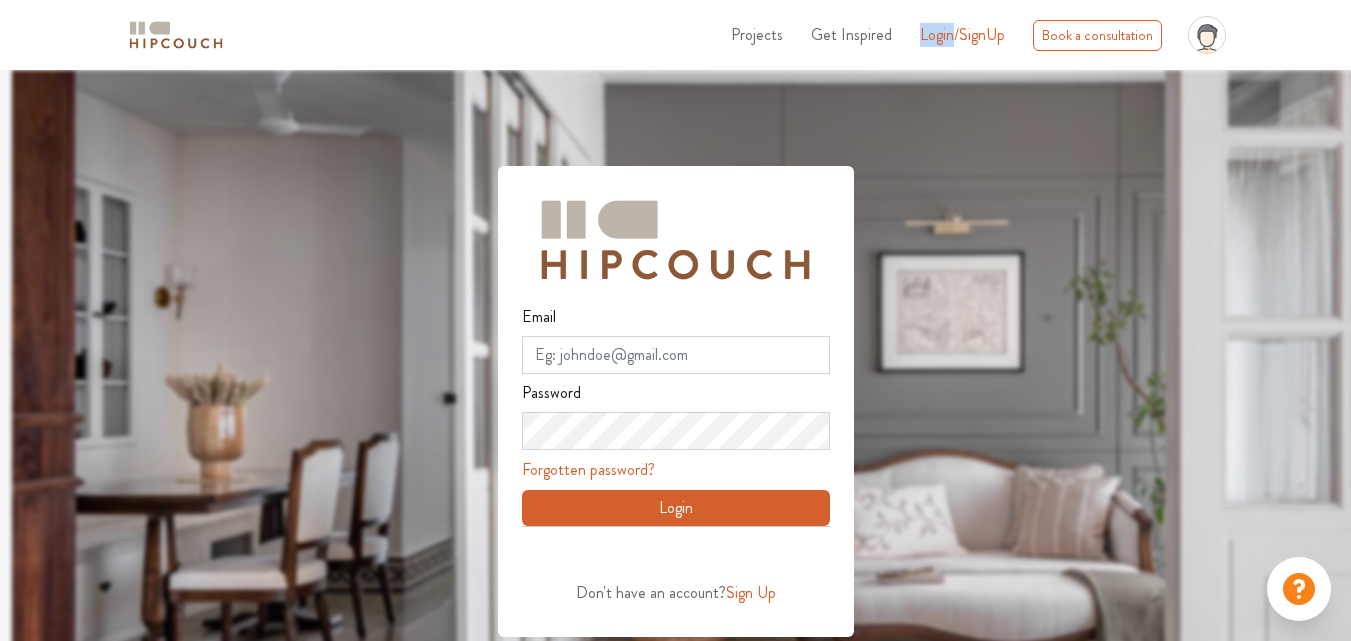 scroll, scrollTop: 70, scrollLeft: 0, axis: vertical 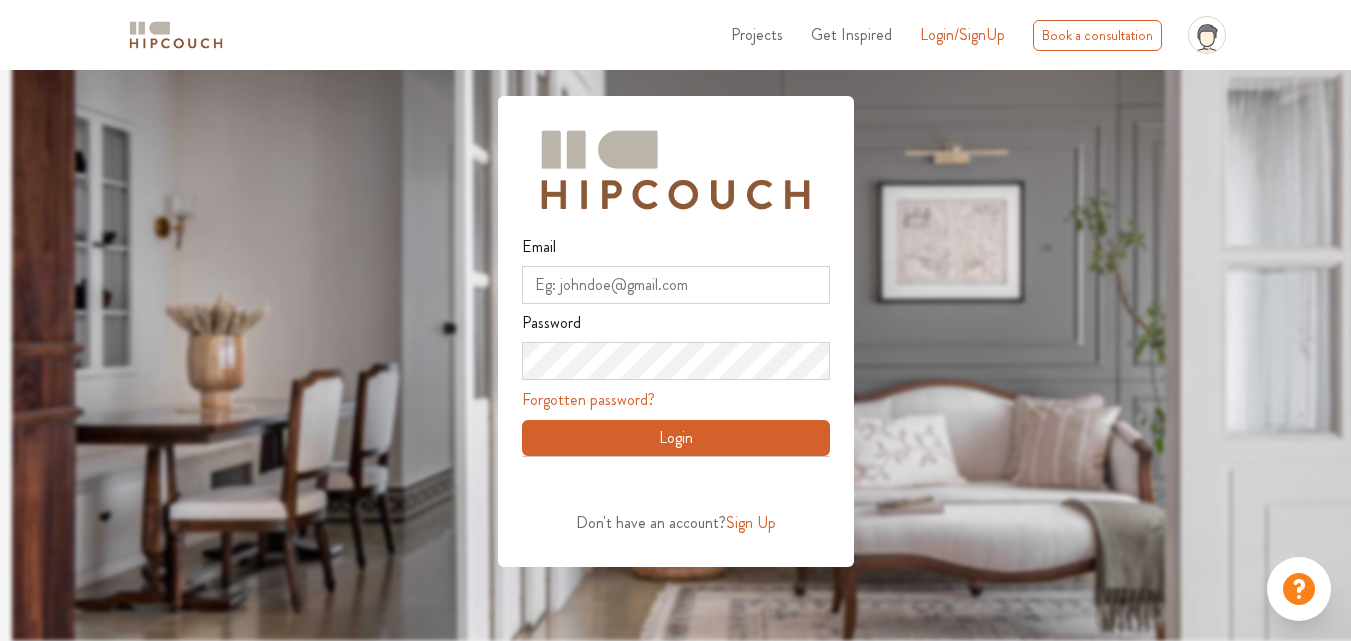 click on "Login" at bounding box center (676, 438) 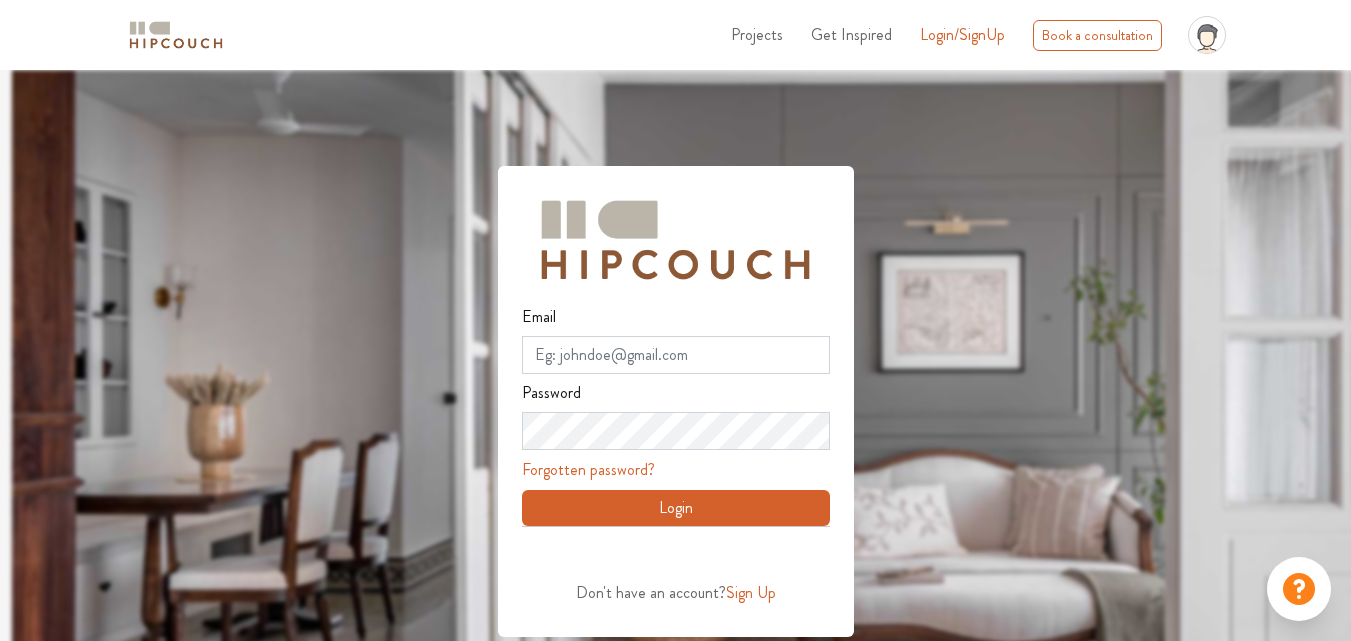 scroll, scrollTop: 0, scrollLeft: 0, axis: both 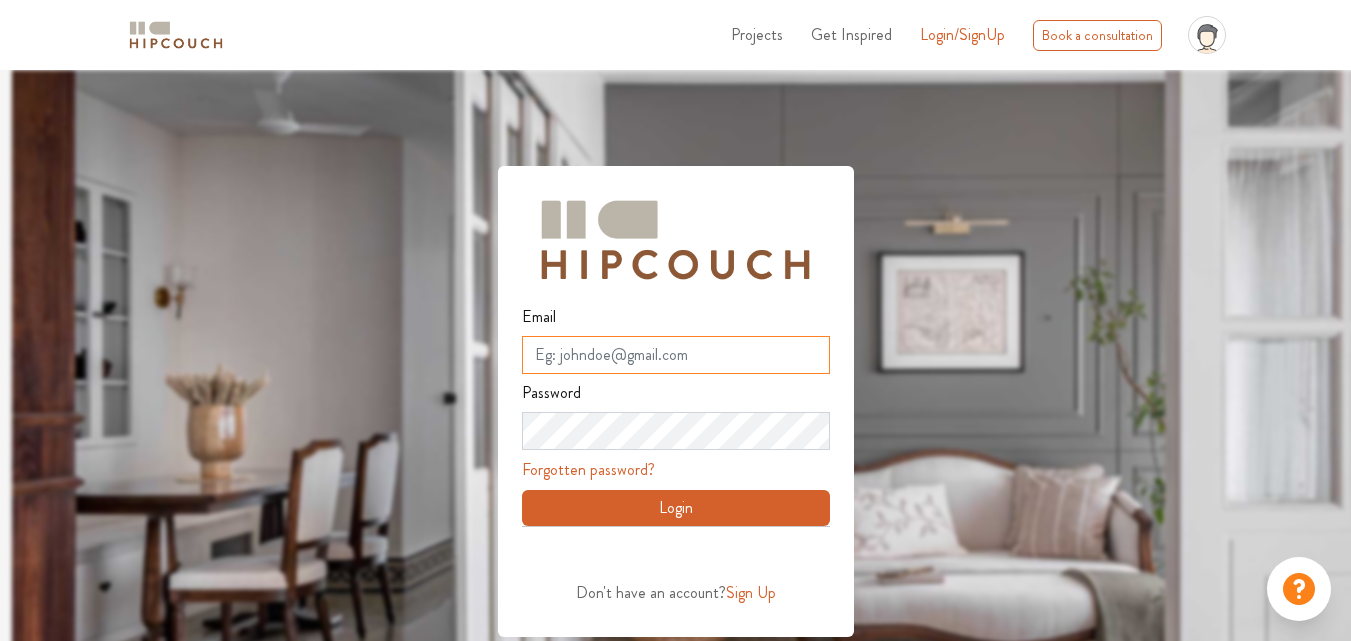 click on "Email" at bounding box center [676, 355] 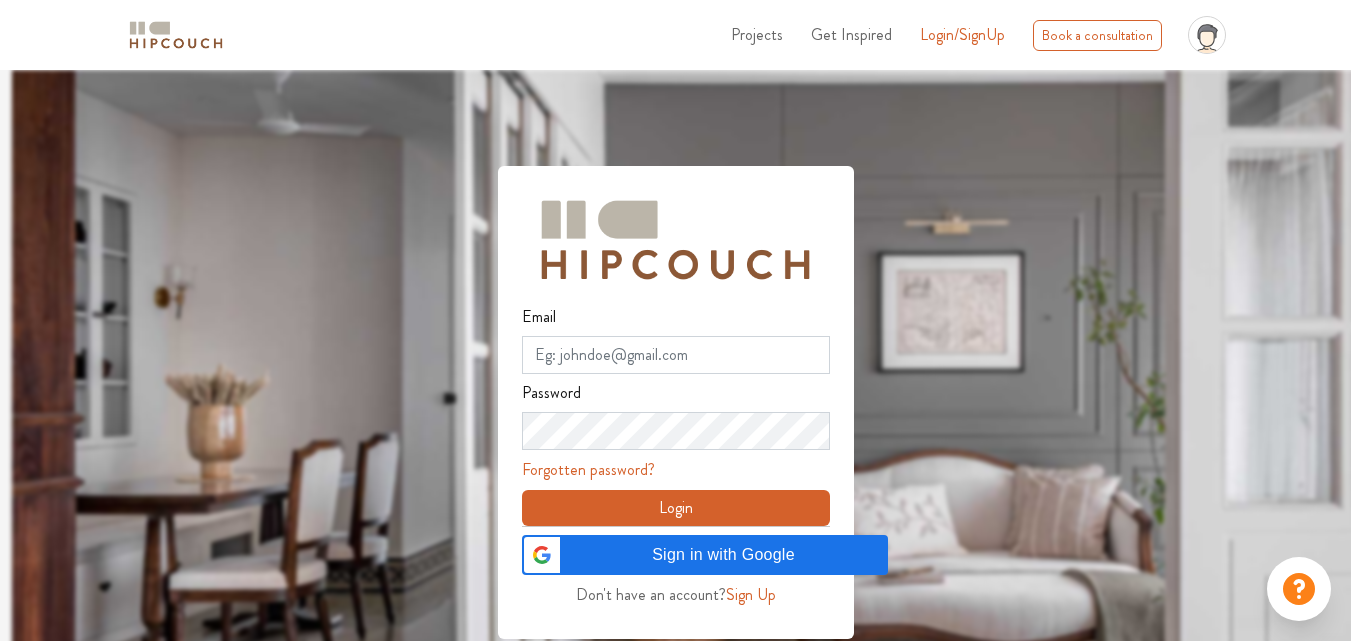 scroll, scrollTop: 0, scrollLeft: 0, axis: both 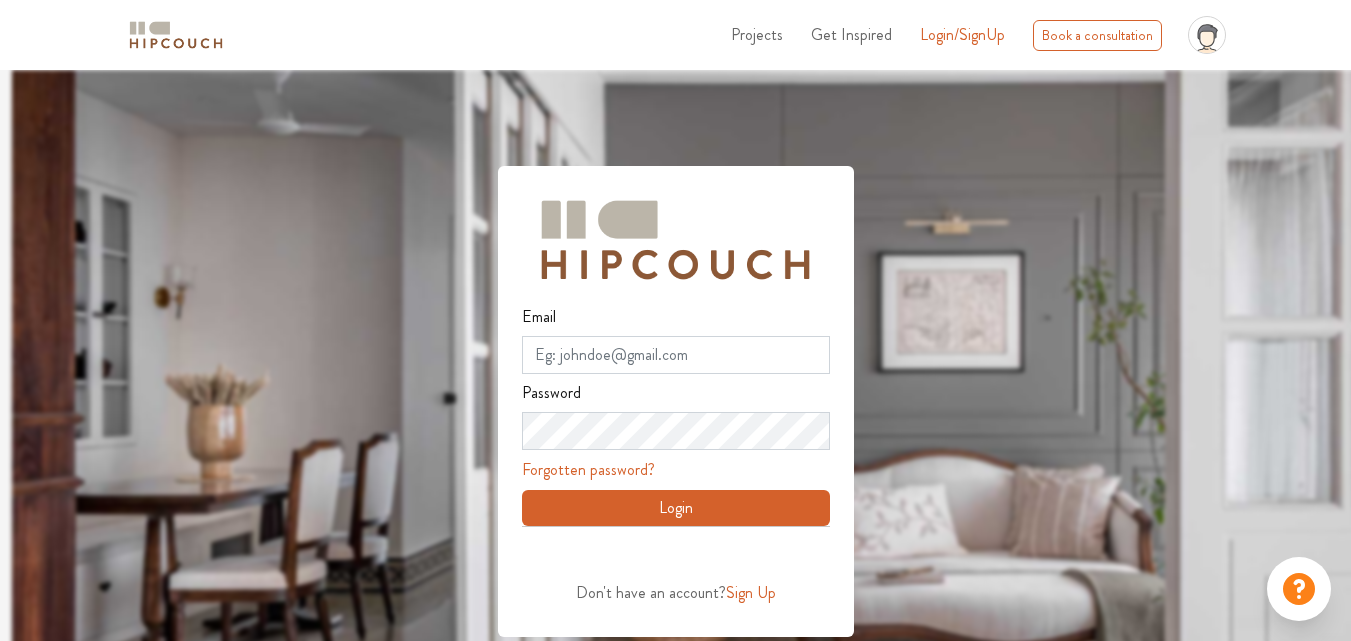 click on "Sign Up" at bounding box center (751, 592) 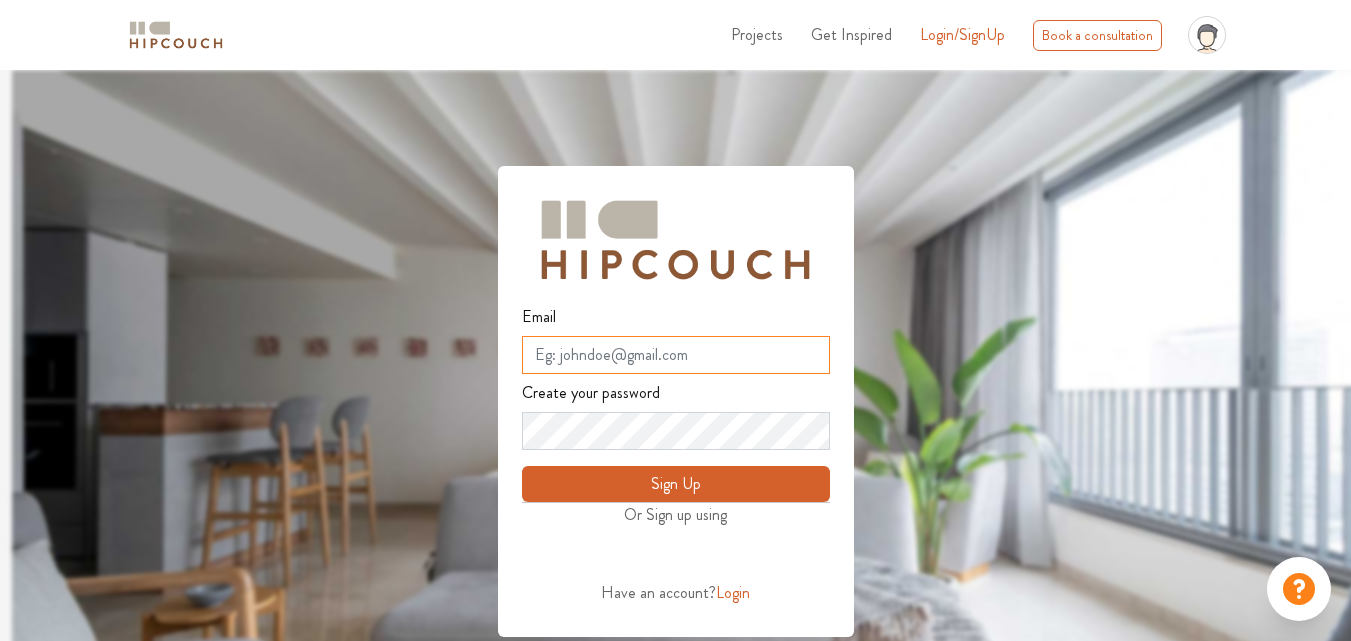 click on "Email" at bounding box center (676, 355) 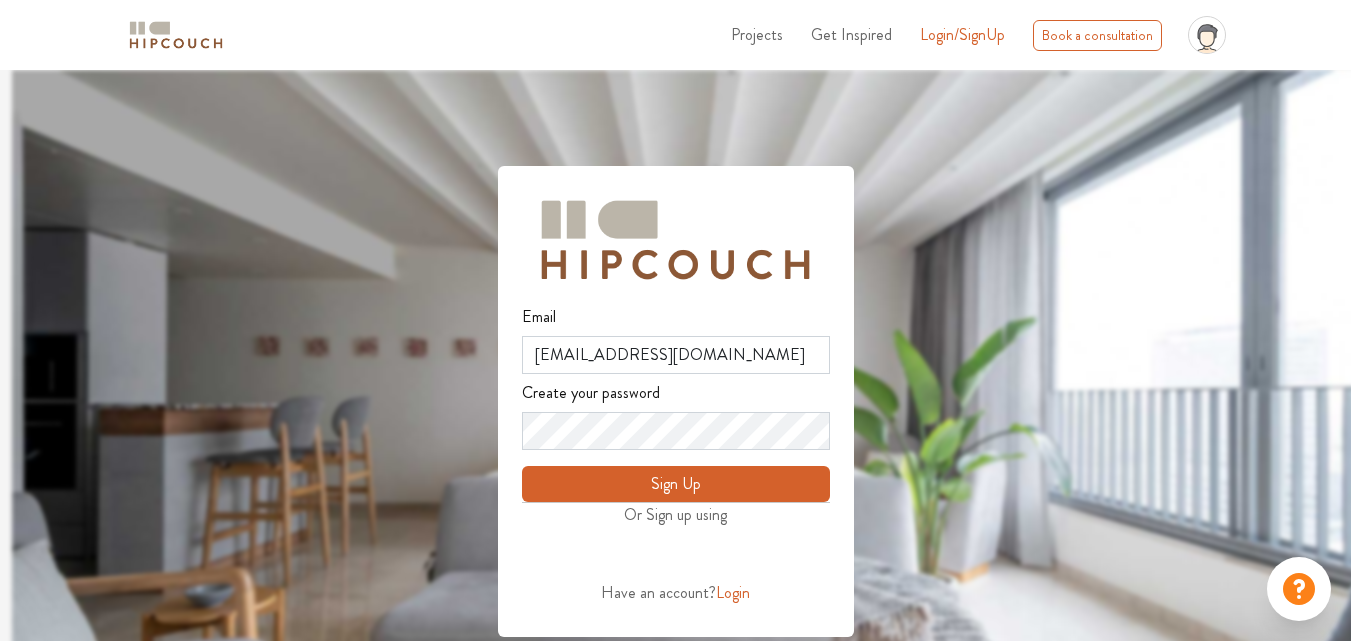 click on "Create your password" at bounding box center [591, 393] 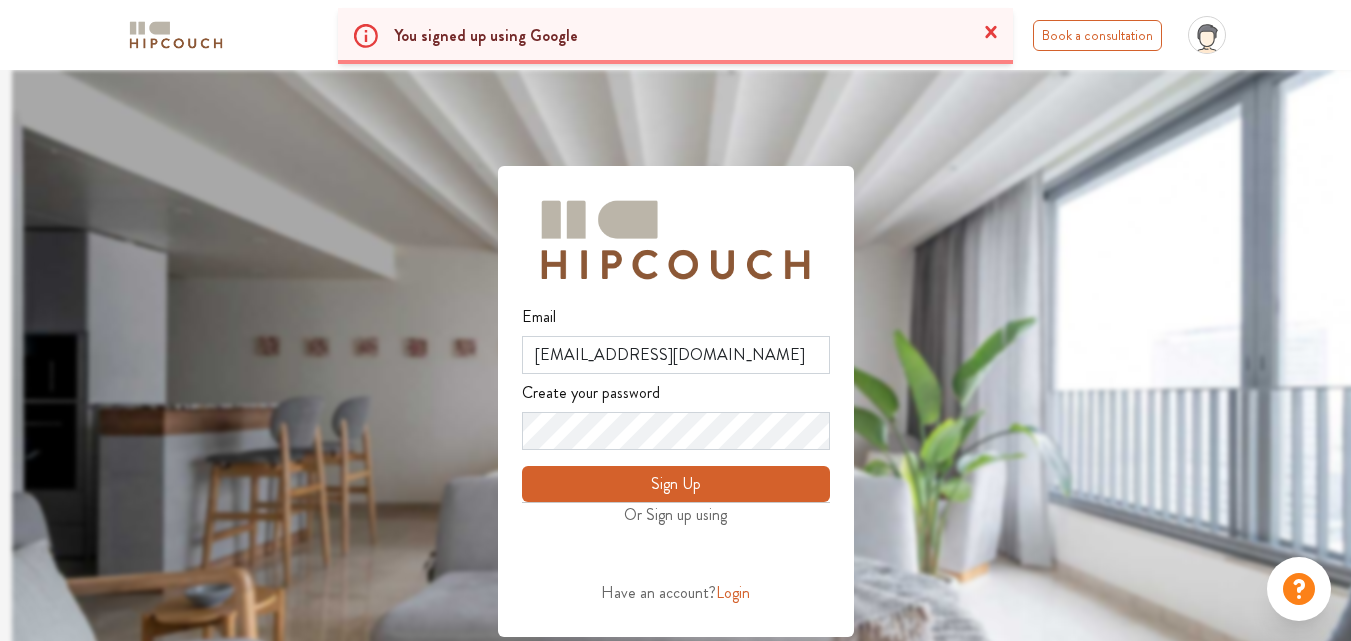 click on "Sign Up" at bounding box center (676, 484) 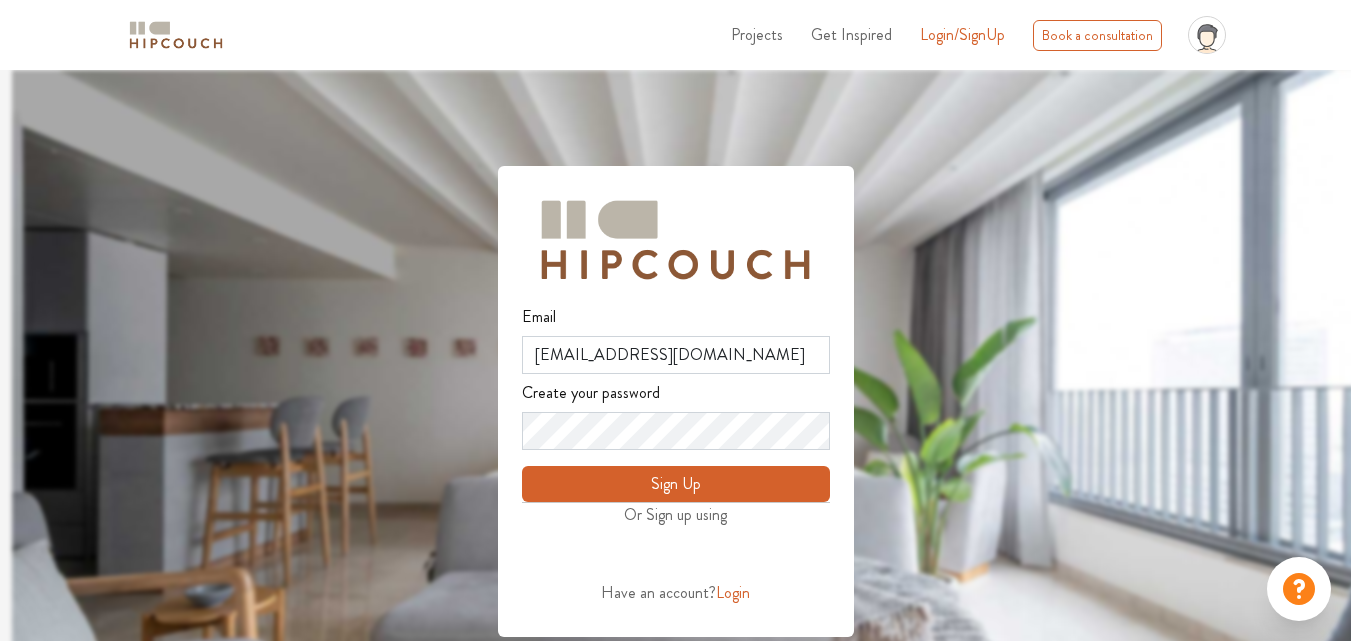 click on "Sign Up" at bounding box center (676, 484) 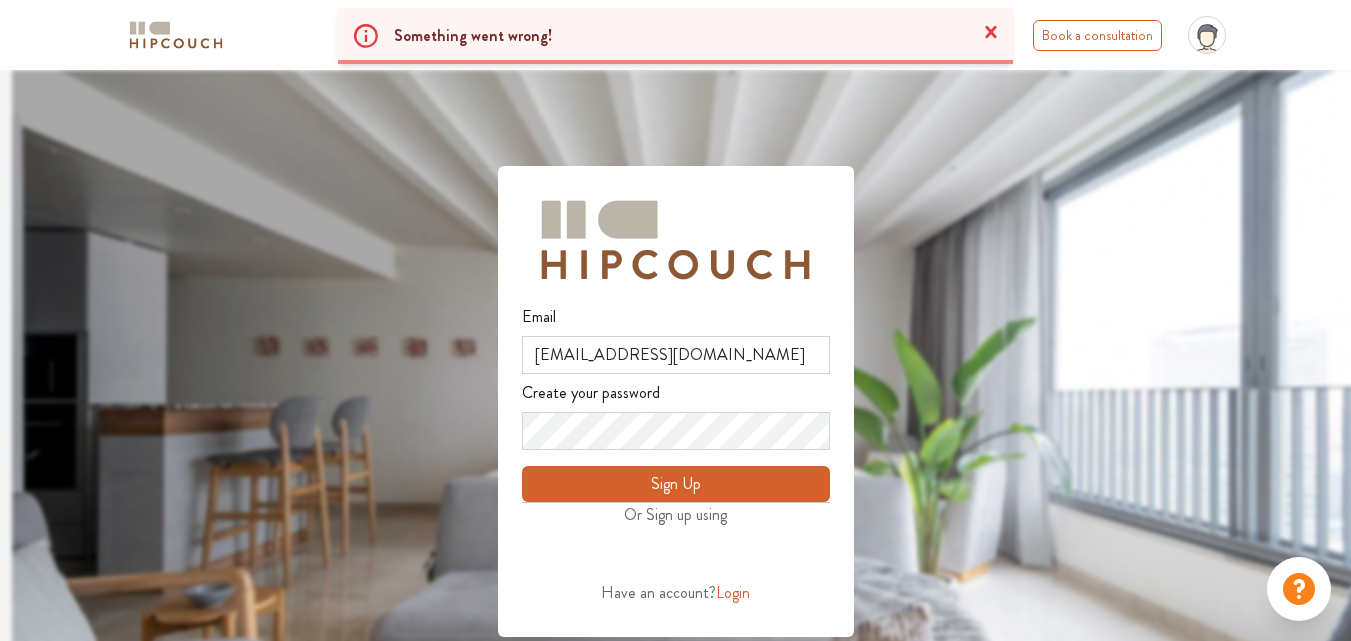 click on "Sign Up" at bounding box center (676, 484) 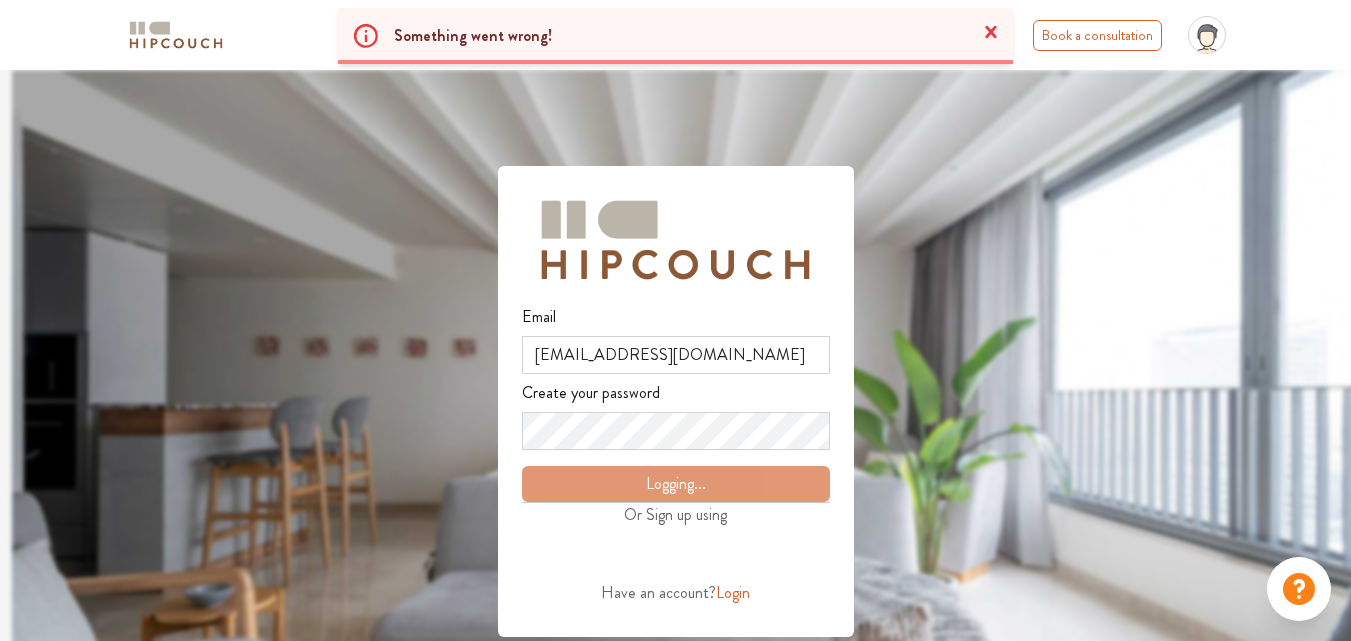 click on "Logging..." at bounding box center (676, 480) 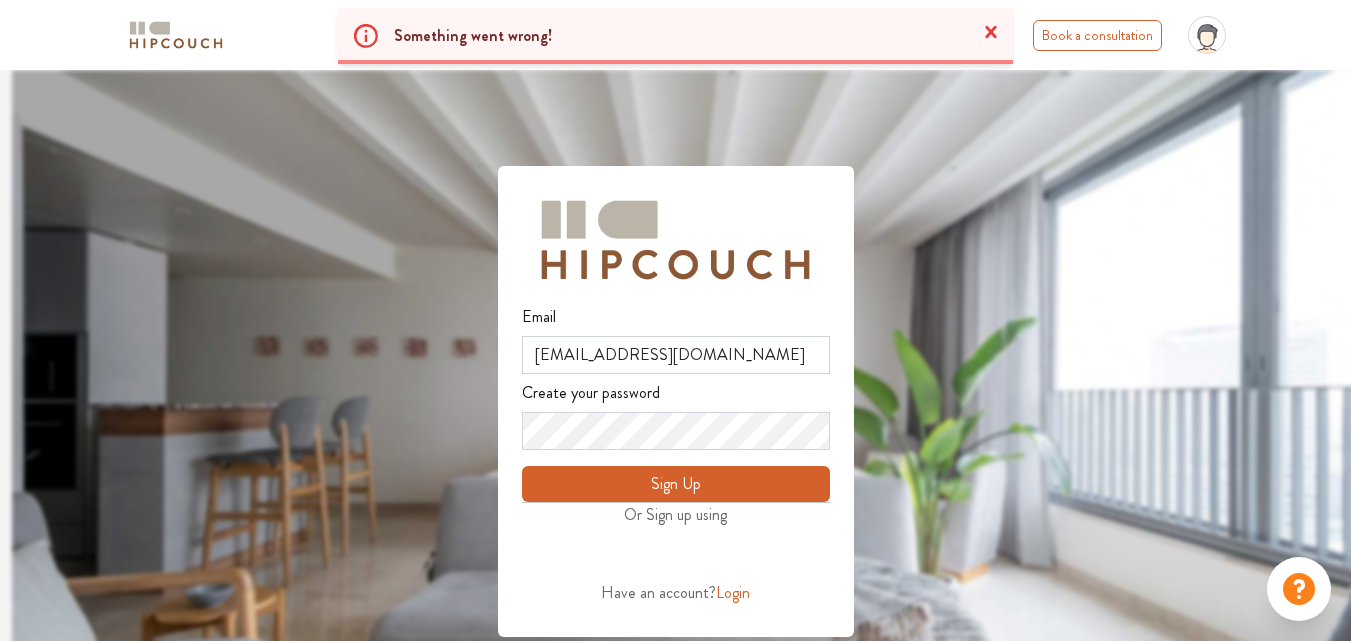 click on "Sign Up" at bounding box center (676, 484) 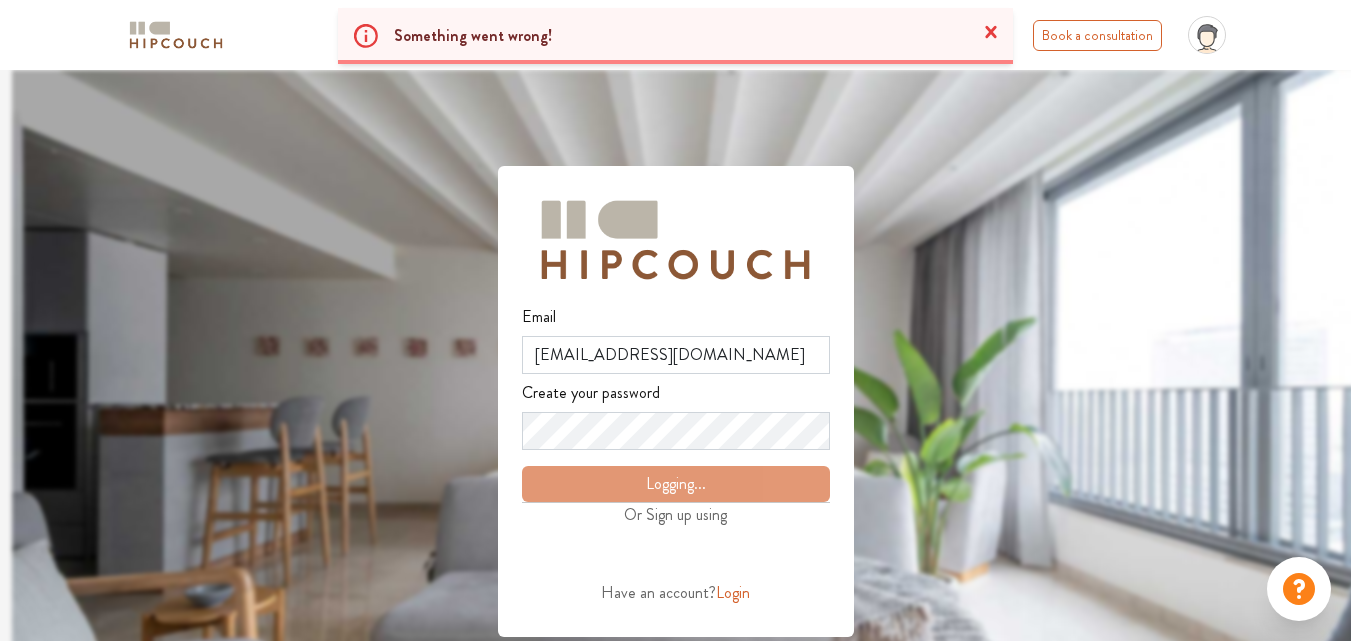 click on "Logging..." at bounding box center [676, 480] 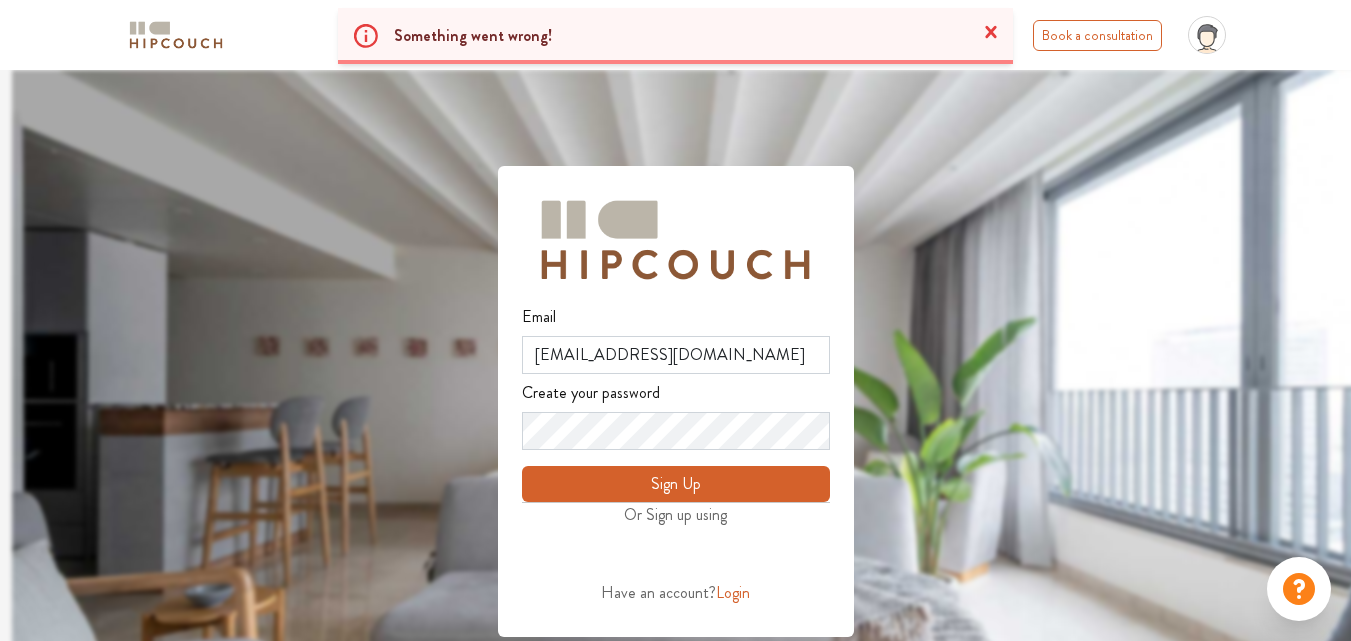 click on "Sign Up" at bounding box center (676, 480) 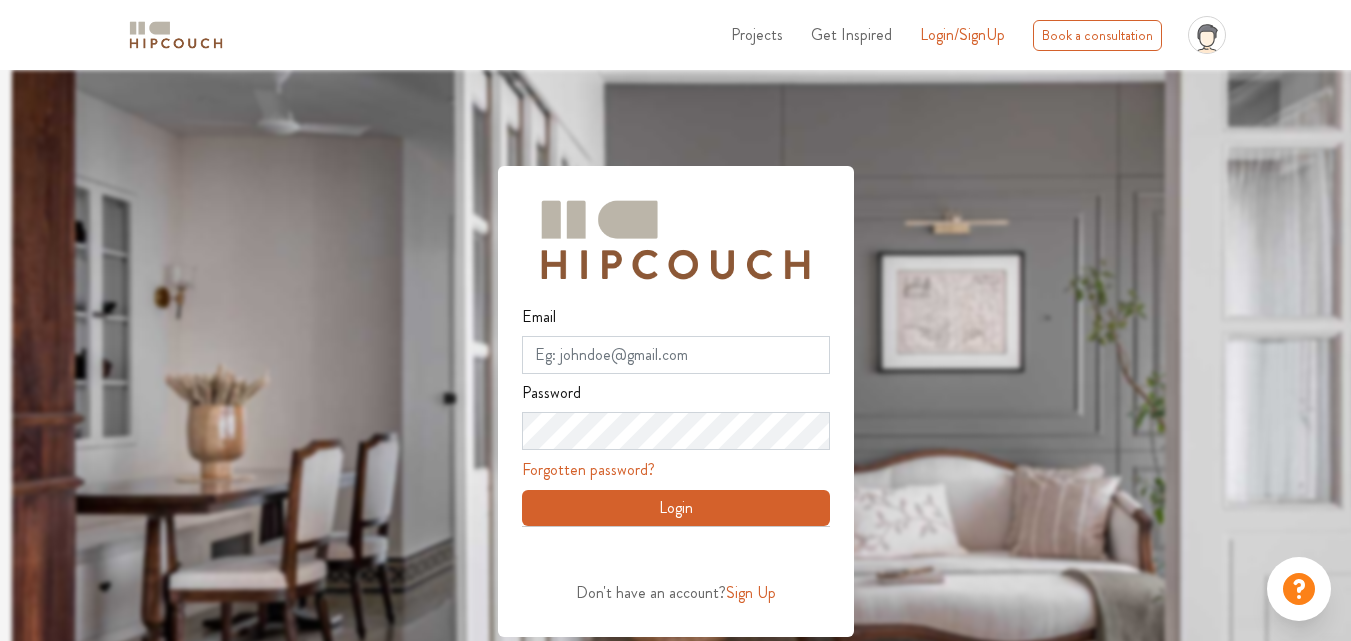 scroll, scrollTop: 0, scrollLeft: 0, axis: both 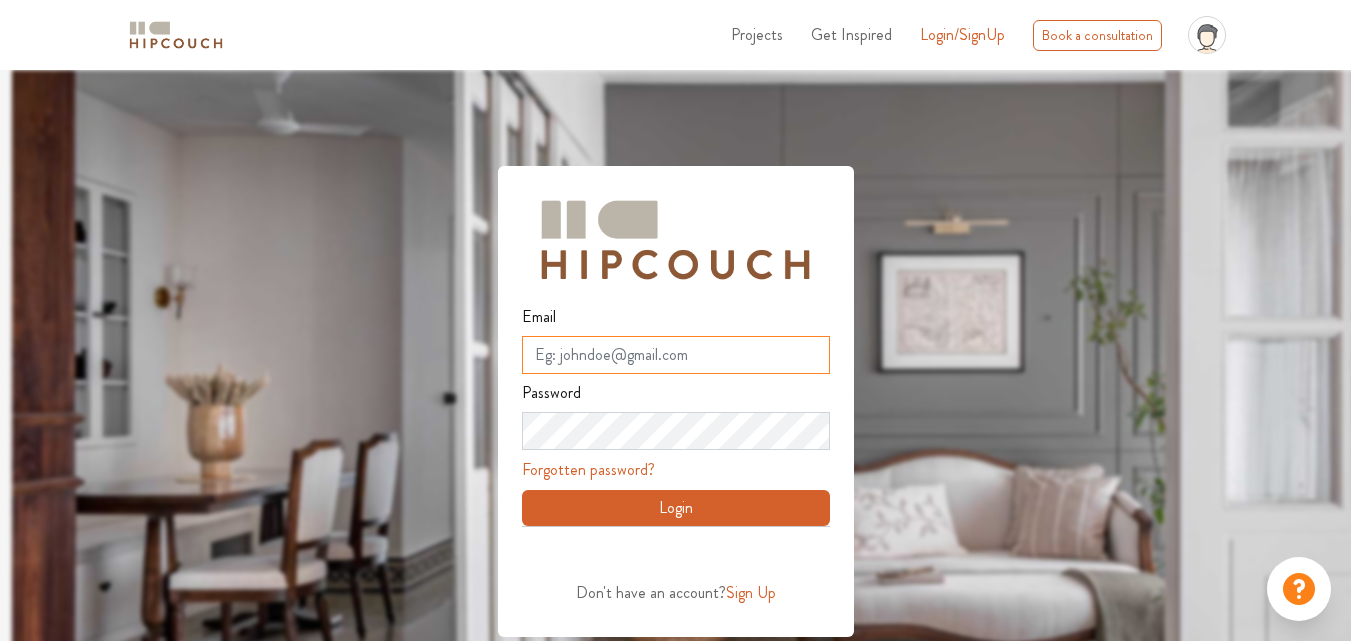click on "Email" at bounding box center [676, 355] 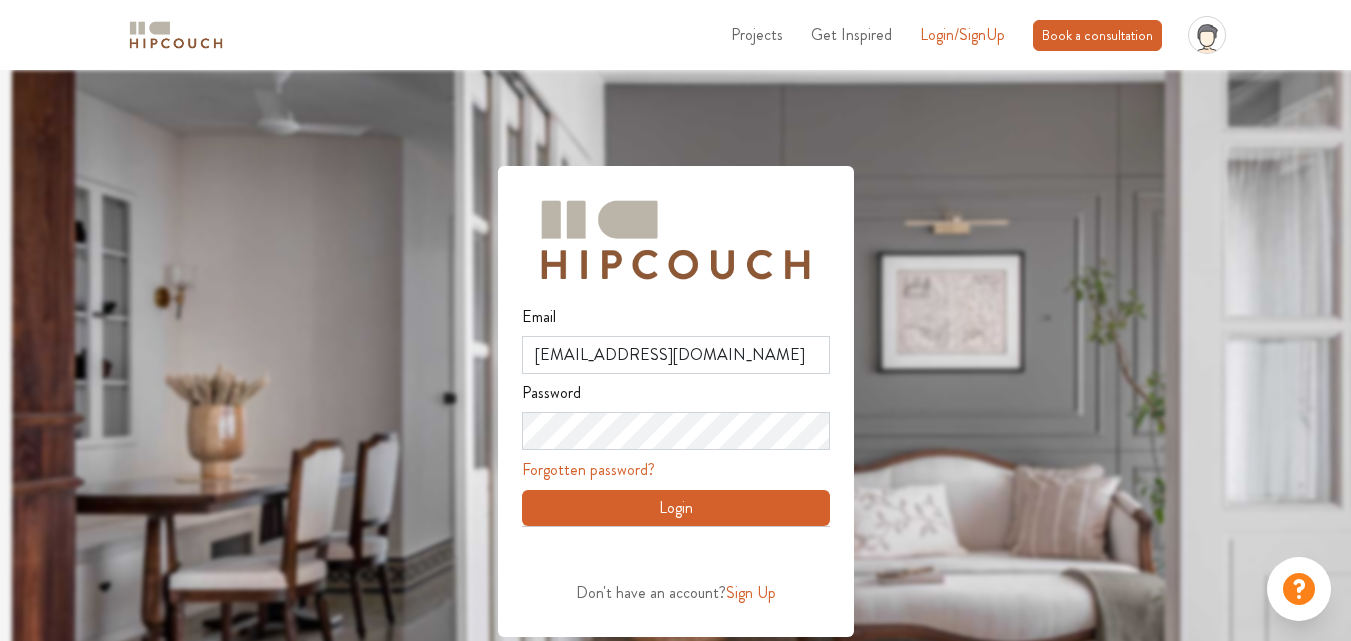 click on "Book a consultation" at bounding box center [1097, 35] 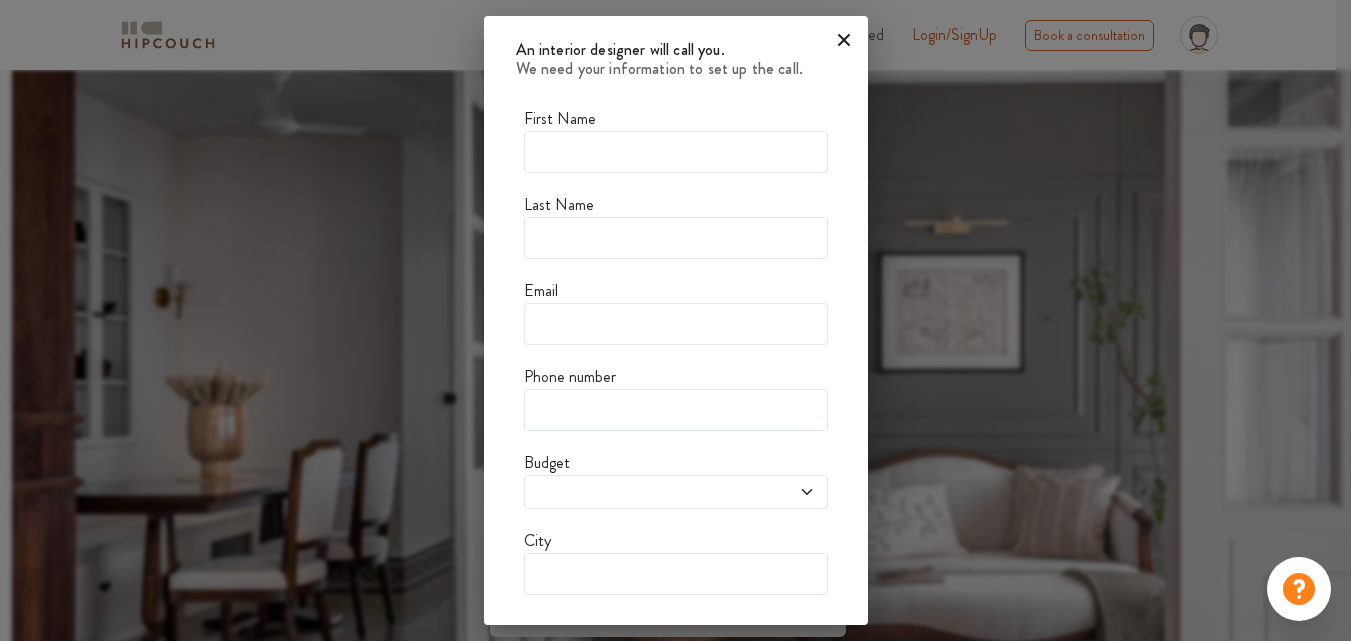 click 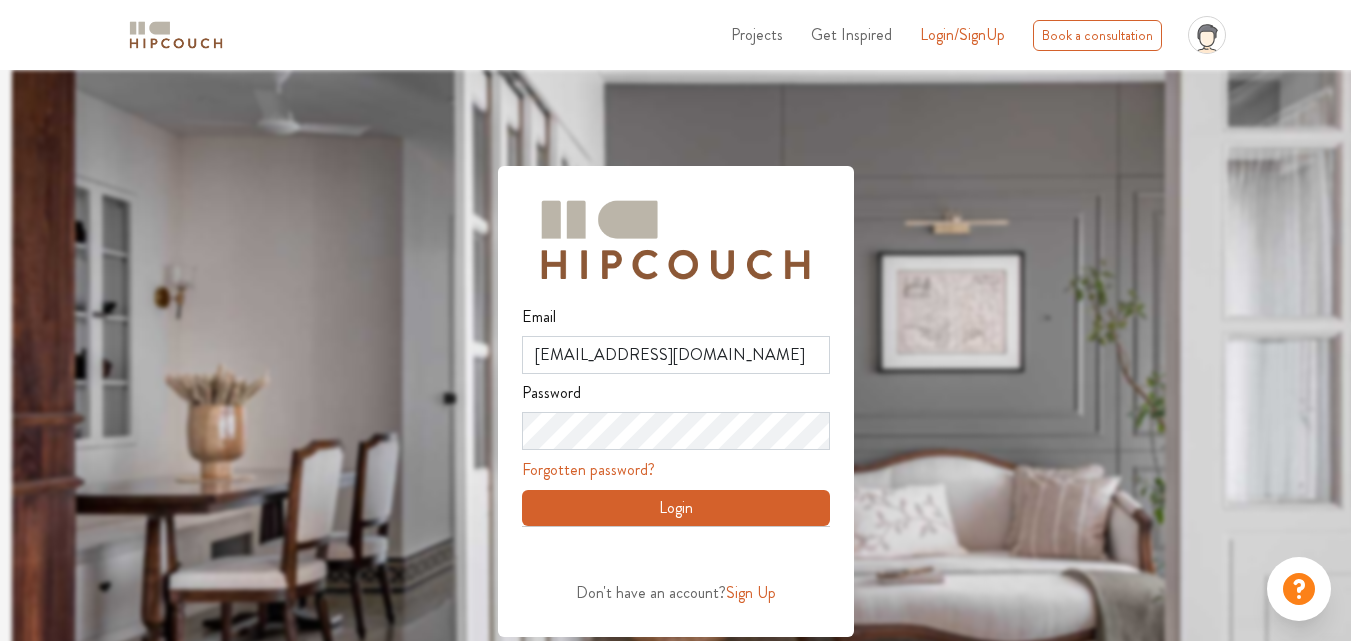 click on "Projects" at bounding box center [757, 34] 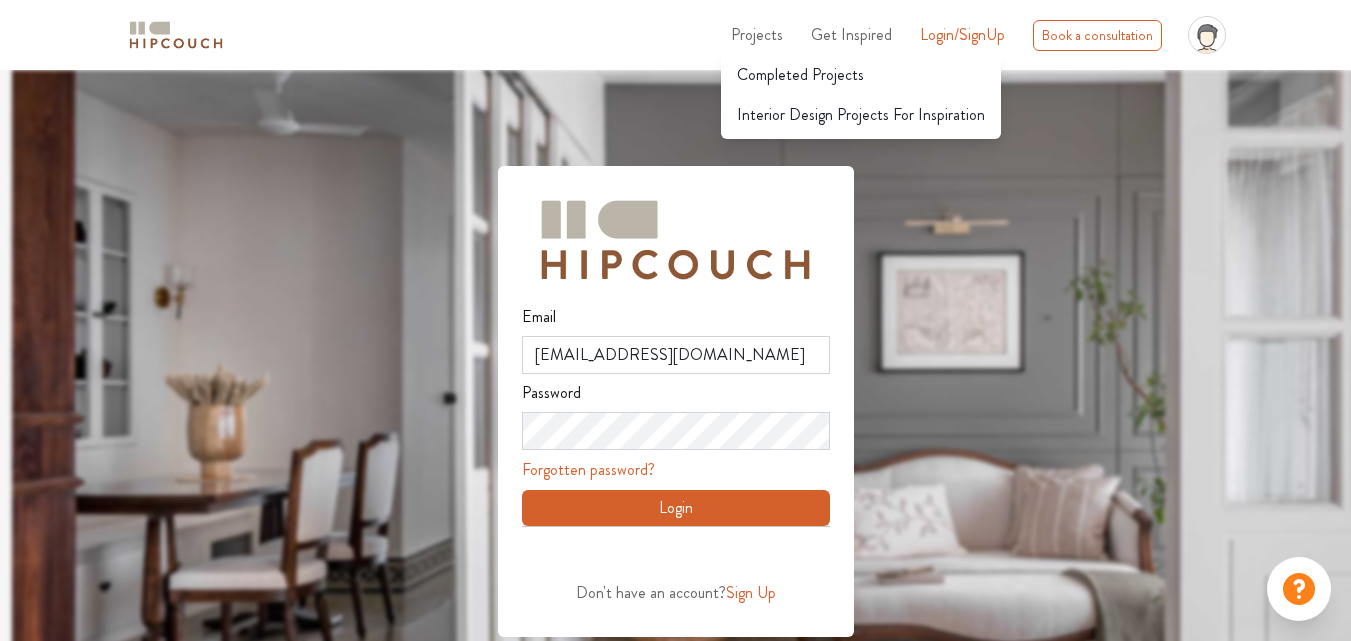 click at bounding box center [176, 35] 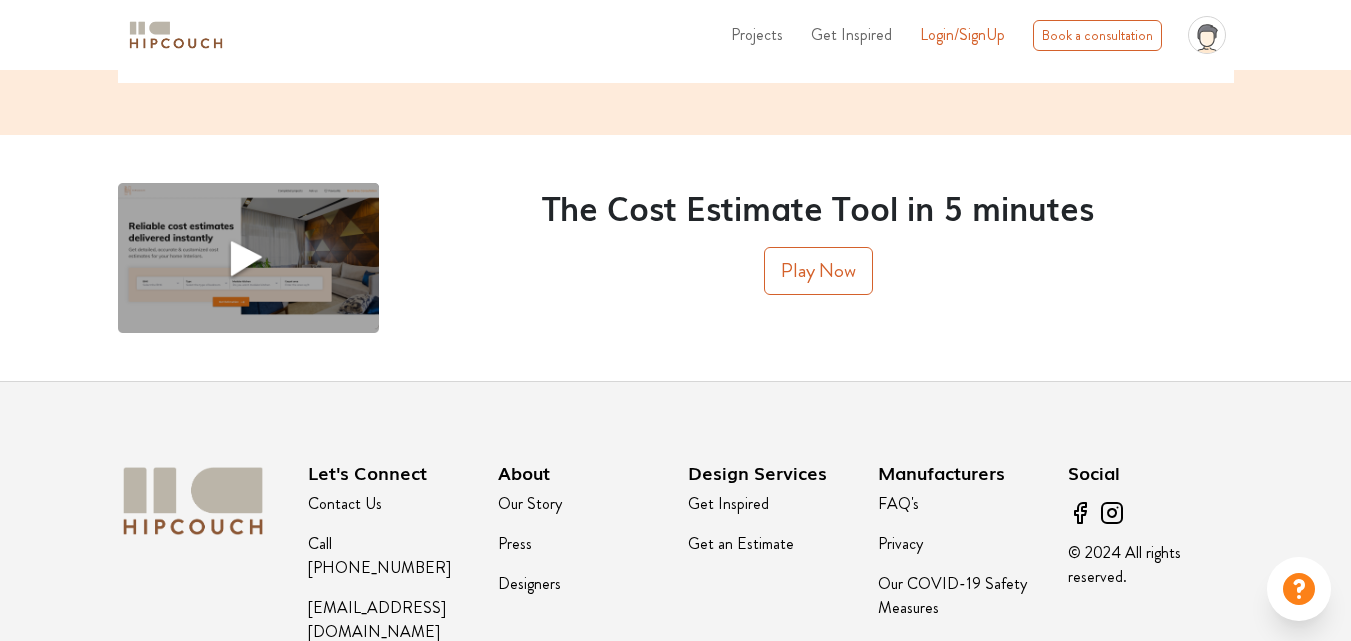 scroll, scrollTop: 2527, scrollLeft: 0, axis: vertical 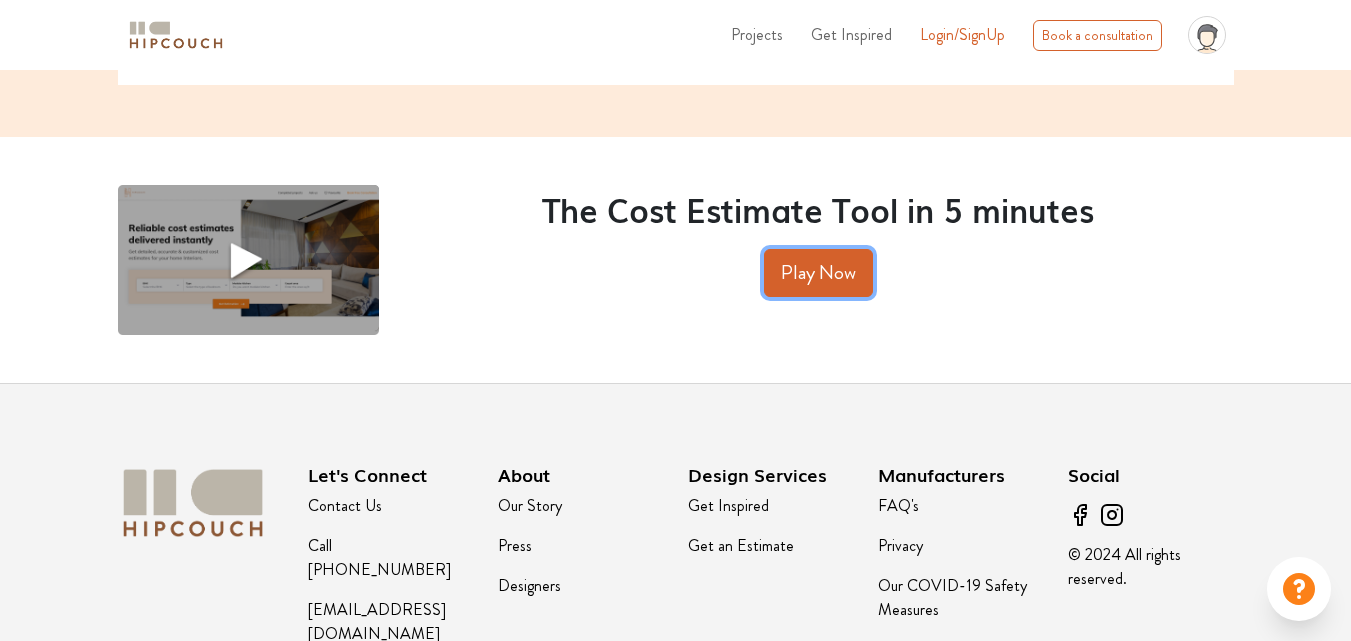 click on "Play Now" at bounding box center (818, 273) 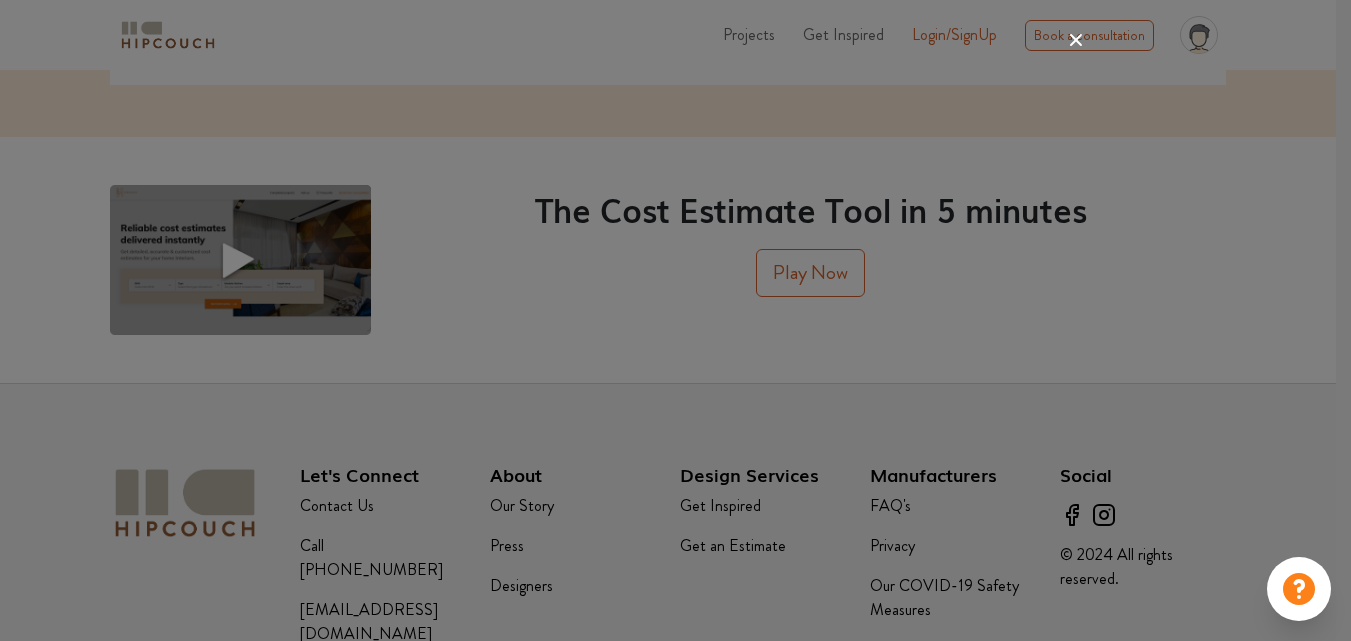 click 